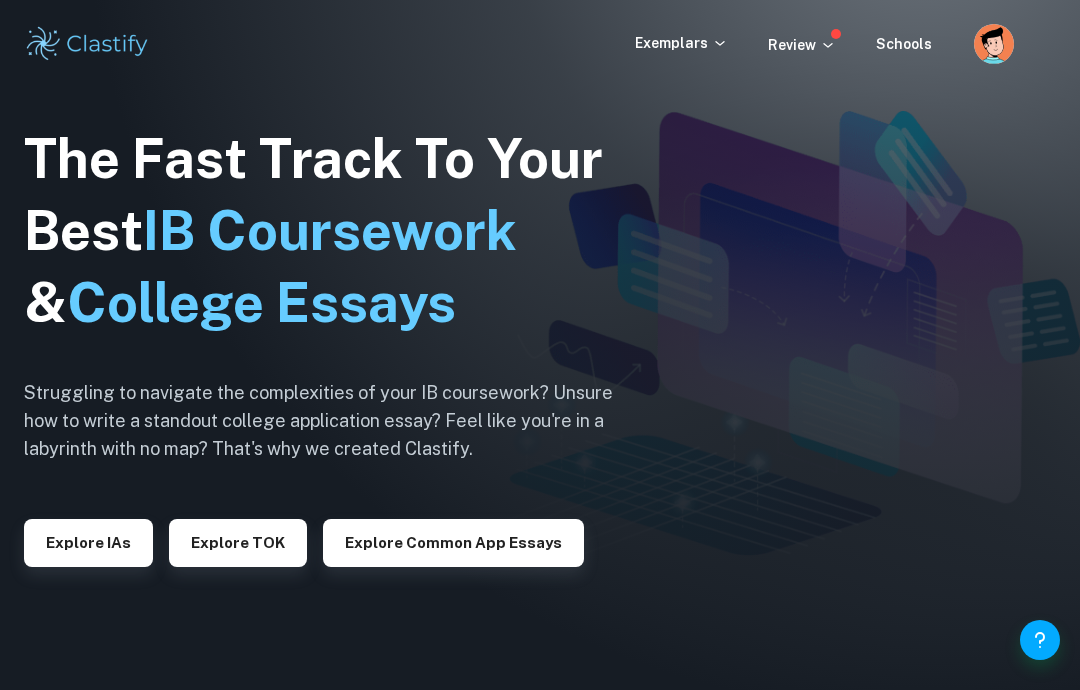 scroll, scrollTop: 0, scrollLeft: 0, axis: both 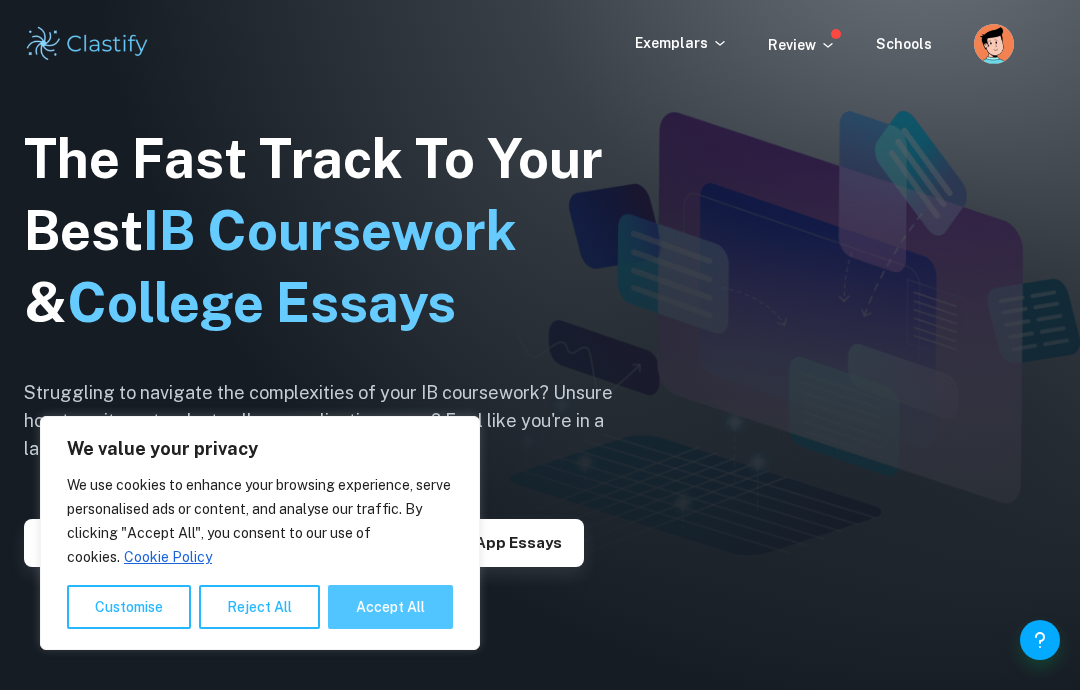 click on "Accept All" at bounding box center [390, 607] 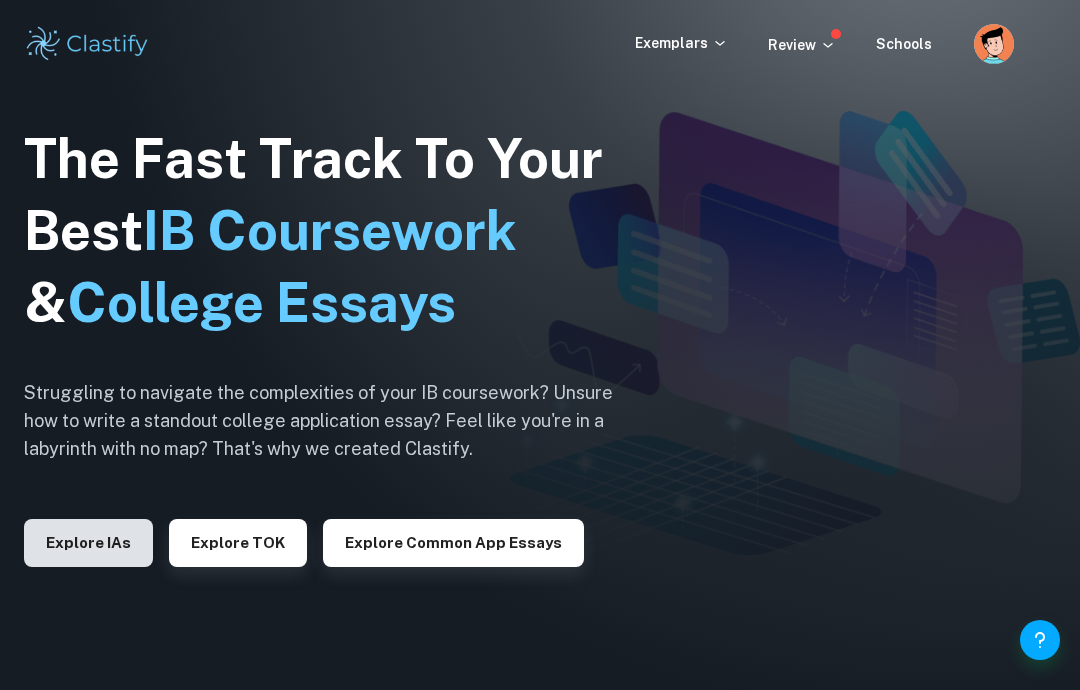 click on "Explore IAs" at bounding box center [88, 543] 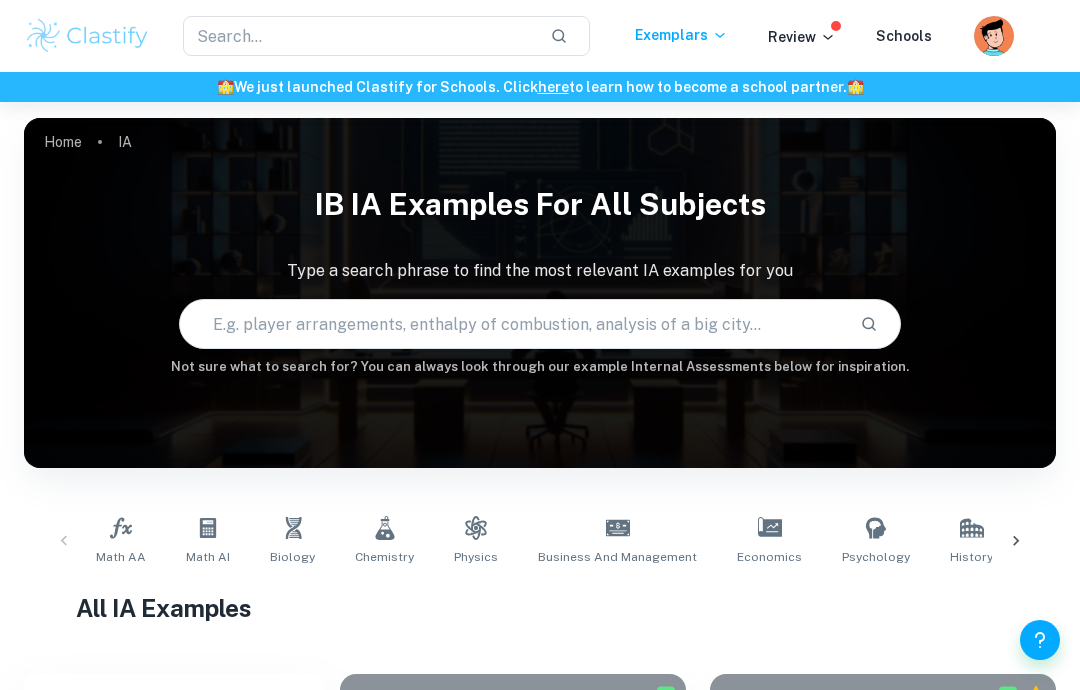 click on "Exemplars Review Schools" at bounding box center [803, 36] 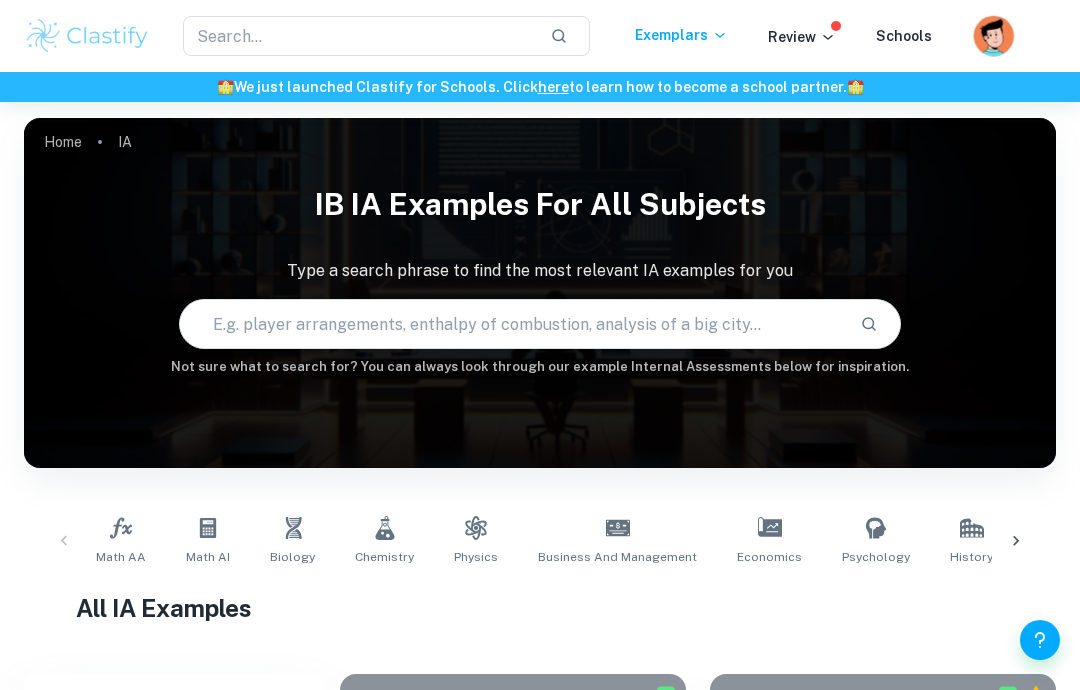 click 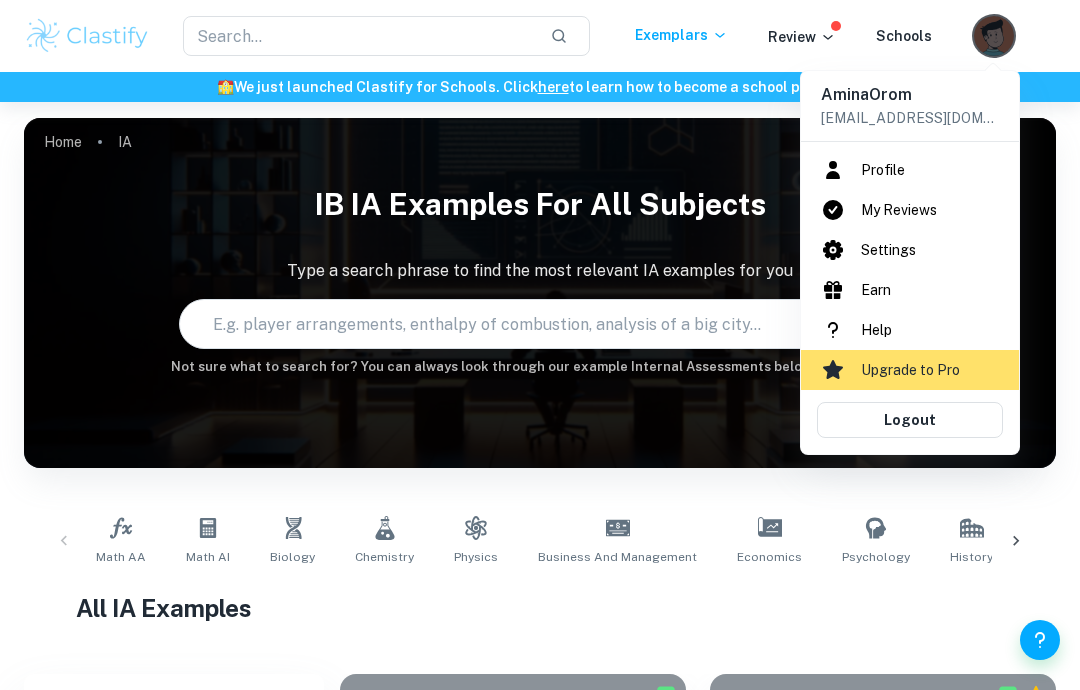 click at bounding box center (540, 345) 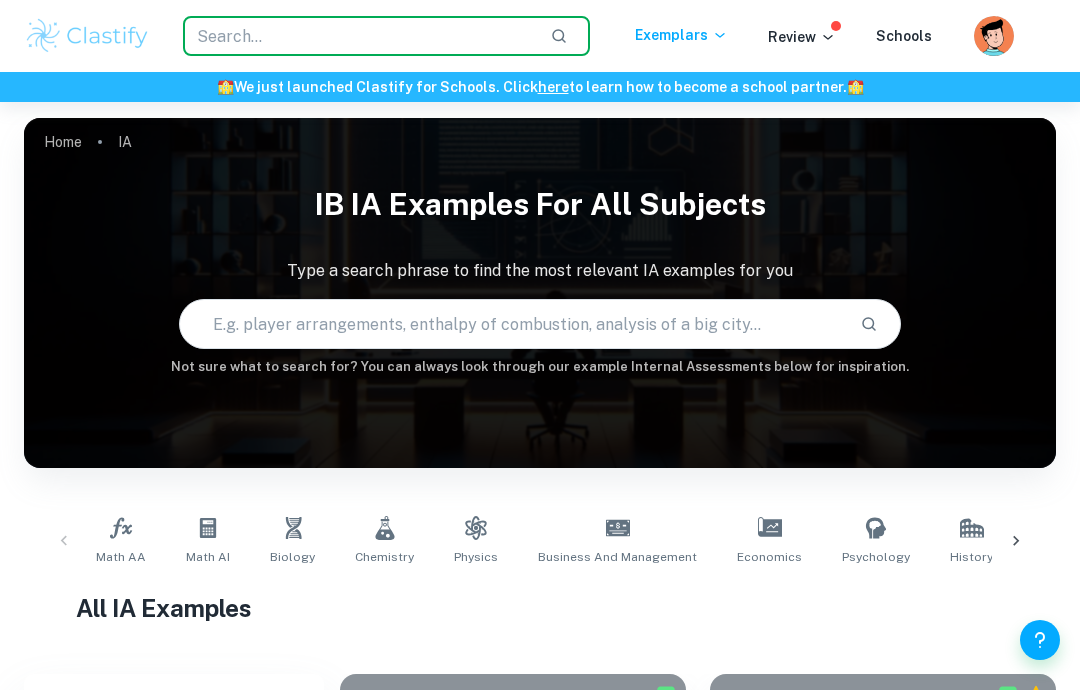 click at bounding box center [358, 36] 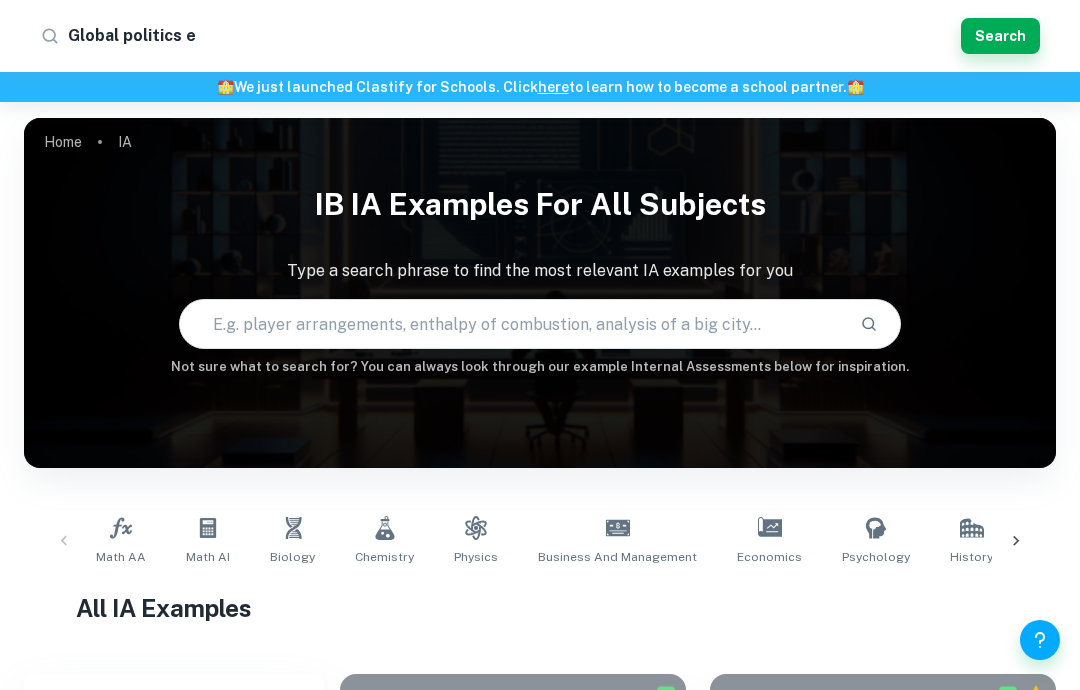 type on "Global politics ee" 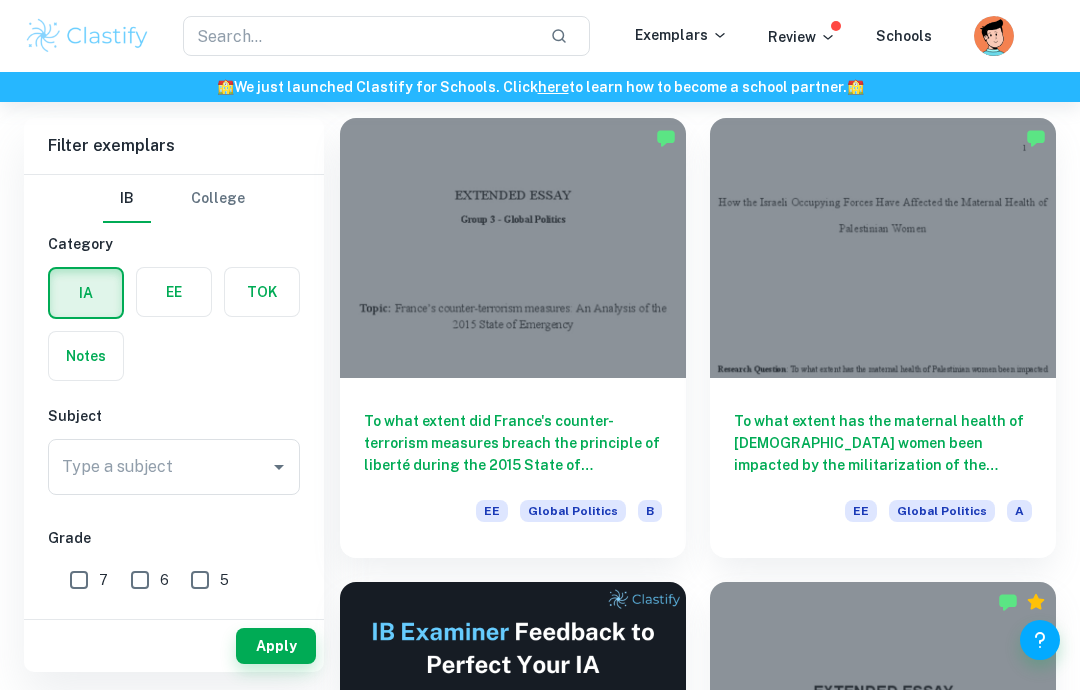scroll, scrollTop: 0, scrollLeft: 0, axis: both 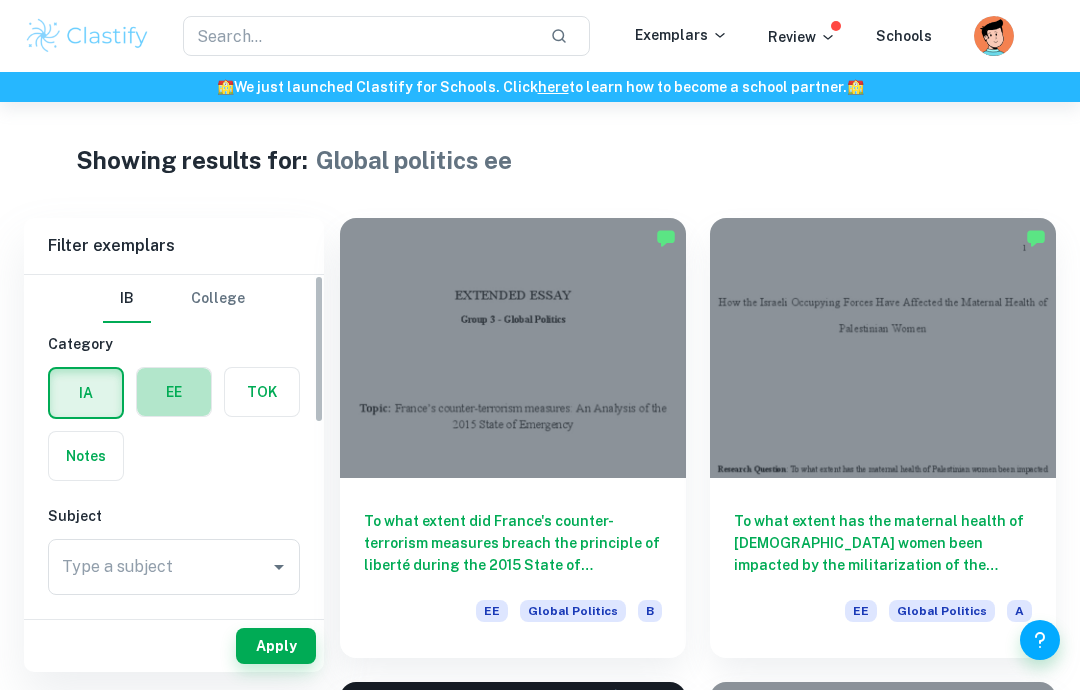 click at bounding box center [174, 392] 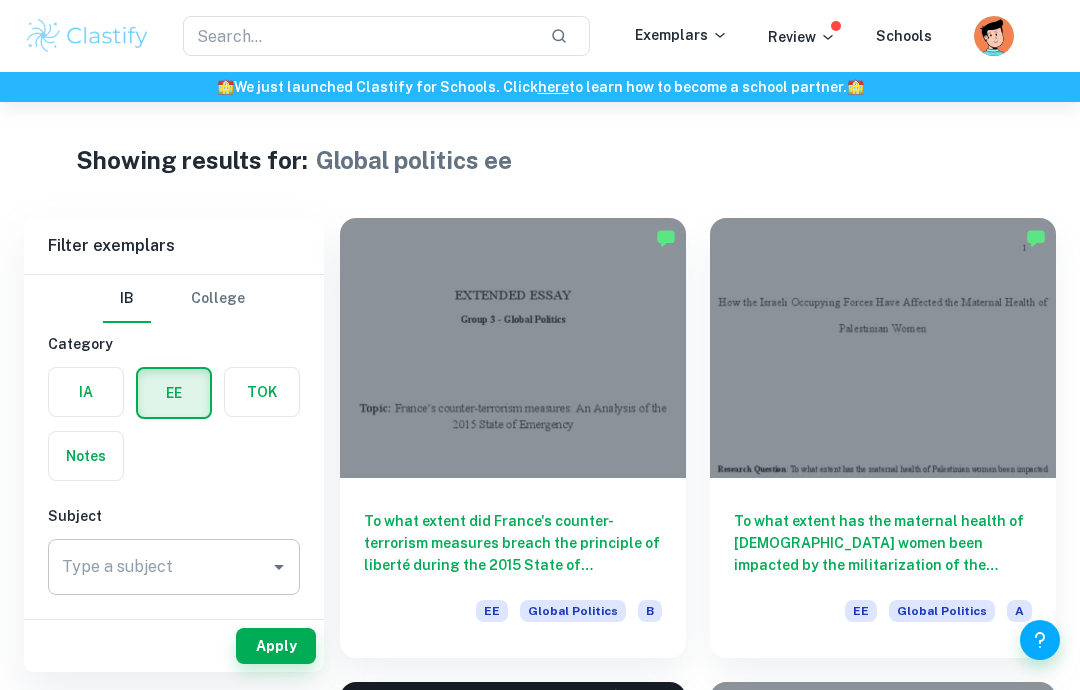click on "Type a subject" at bounding box center [159, 567] 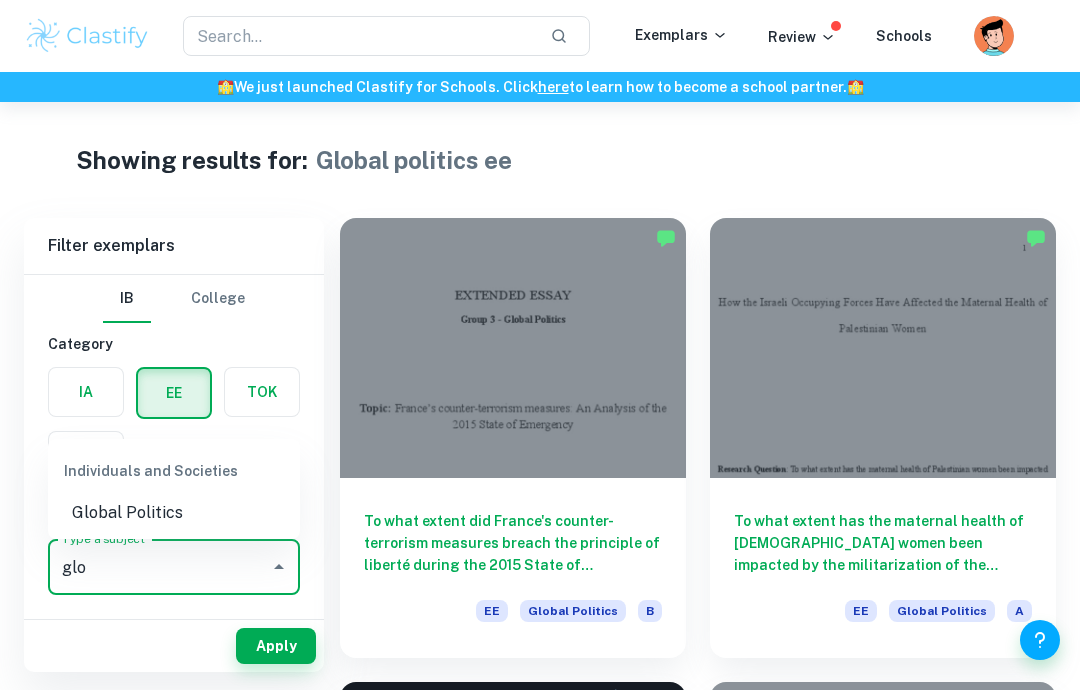 type on "glo" 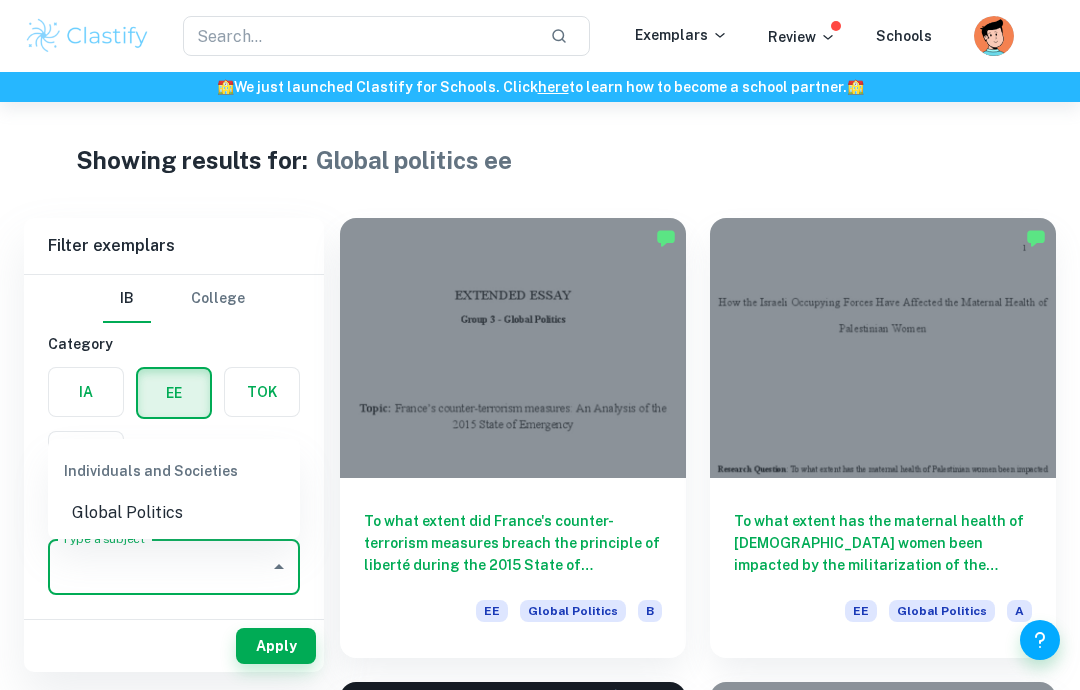 drag, startPoint x: 33, startPoint y: 614, endPoint x: 113, endPoint y: 520, distance: 123.4342 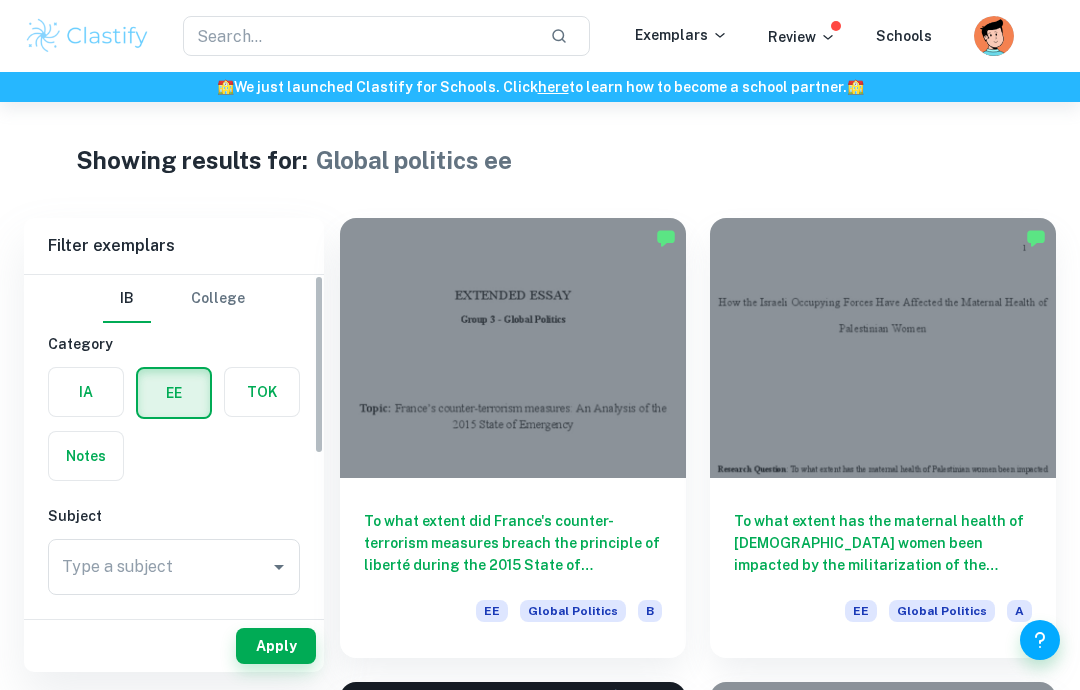 click on "Subject" at bounding box center [174, 516] 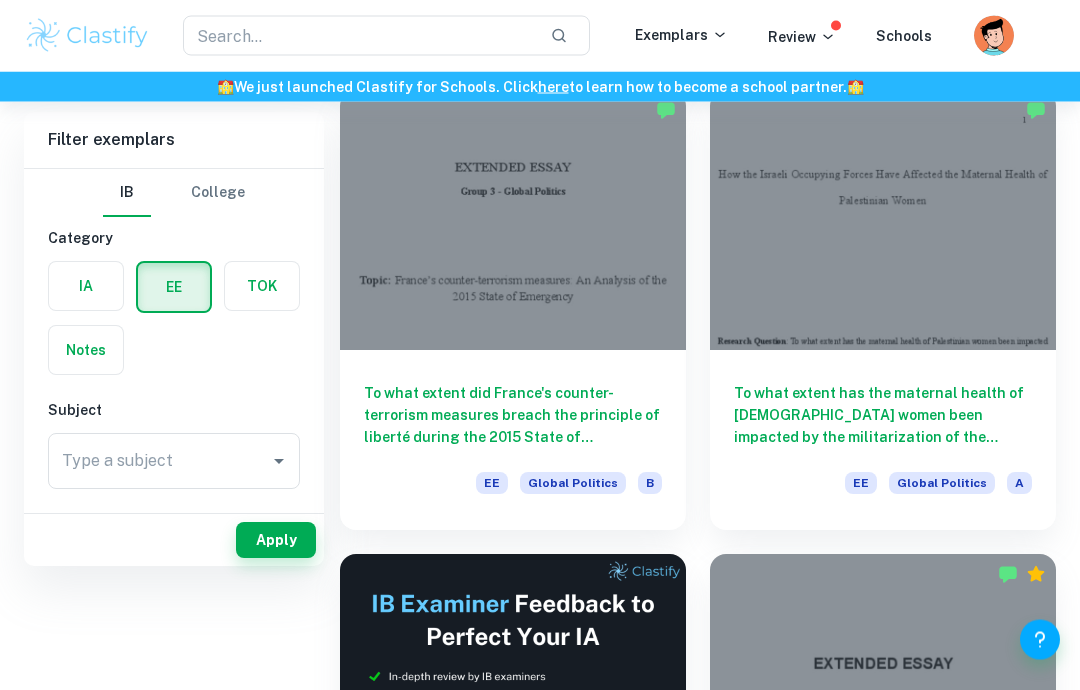 scroll, scrollTop: 130, scrollLeft: 0, axis: vertical 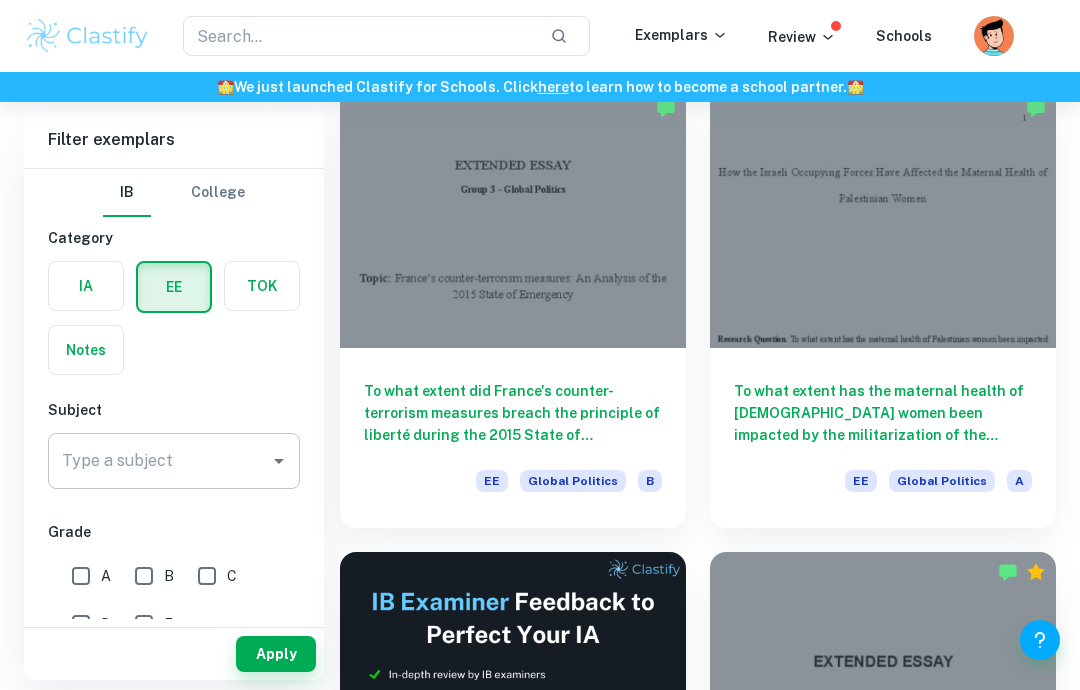 click on "Type a subject" at bounding box center (159, 461) 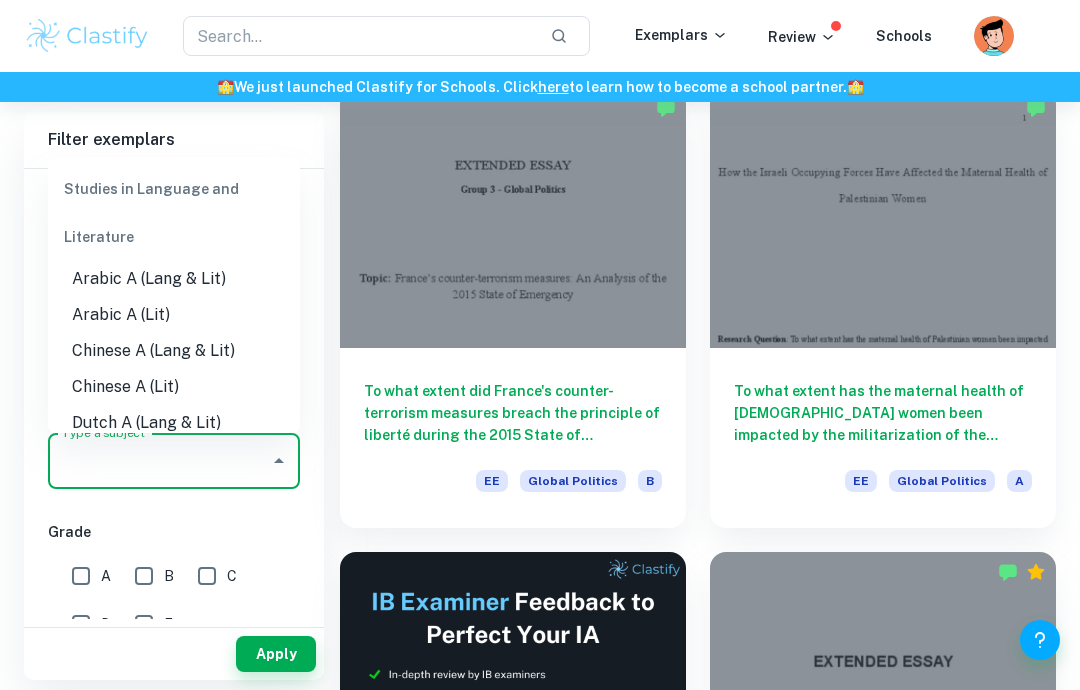 type on "b" 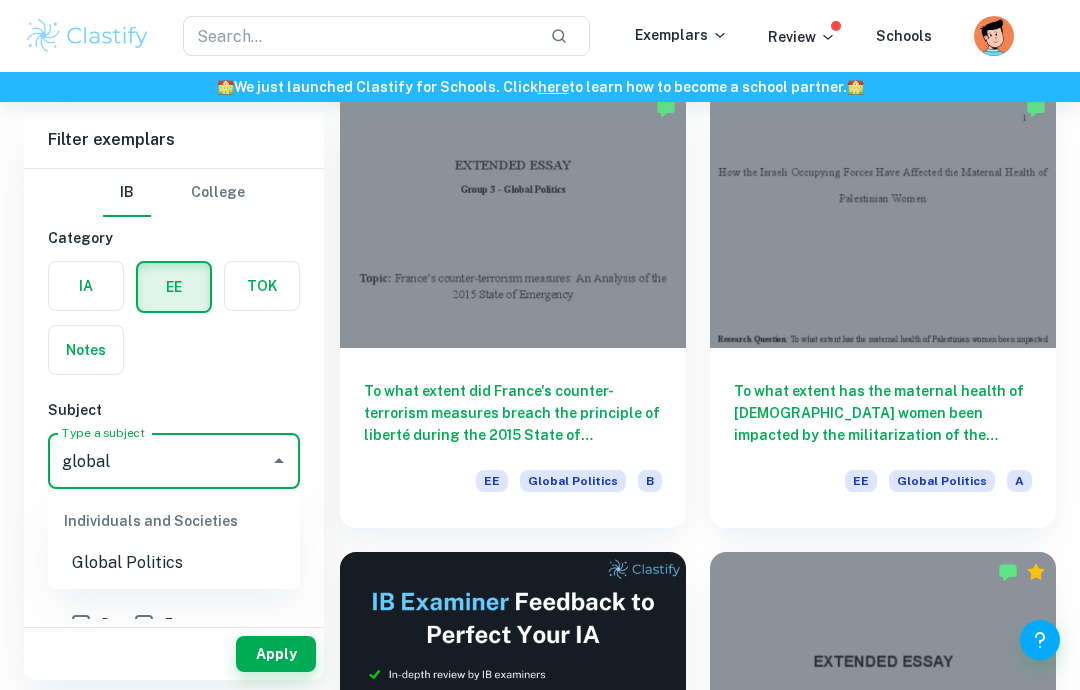 click on "Global Politics" at bounding box center [174, 563] 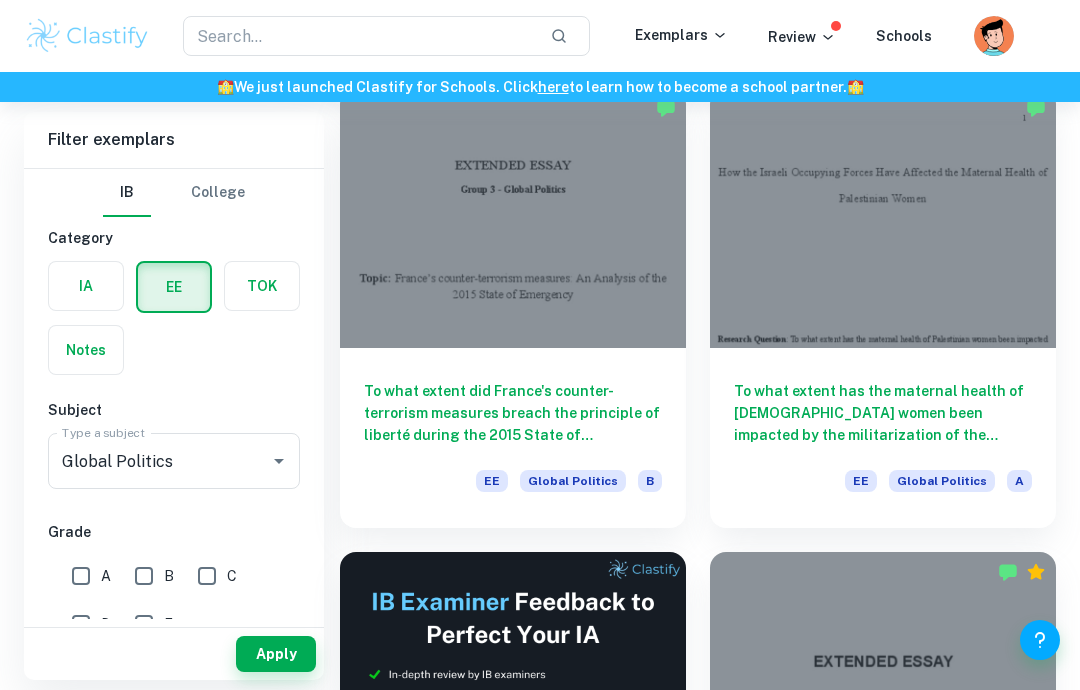 click on "A" at bounding box center (95, 572) 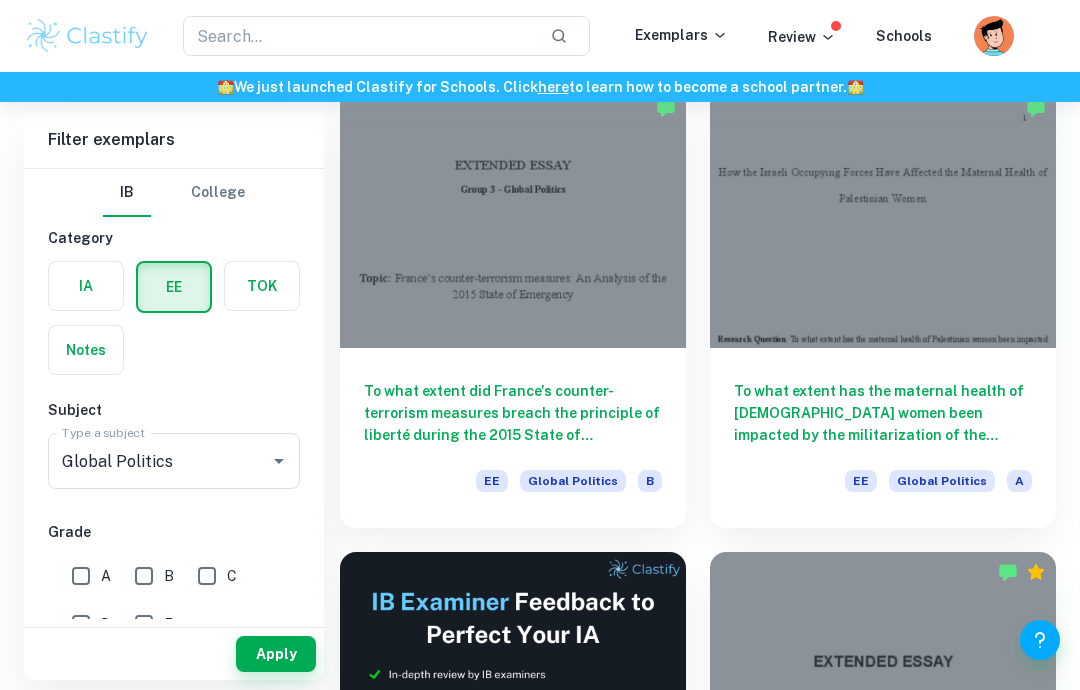click on "Apply" at bounding box center [174, 654] 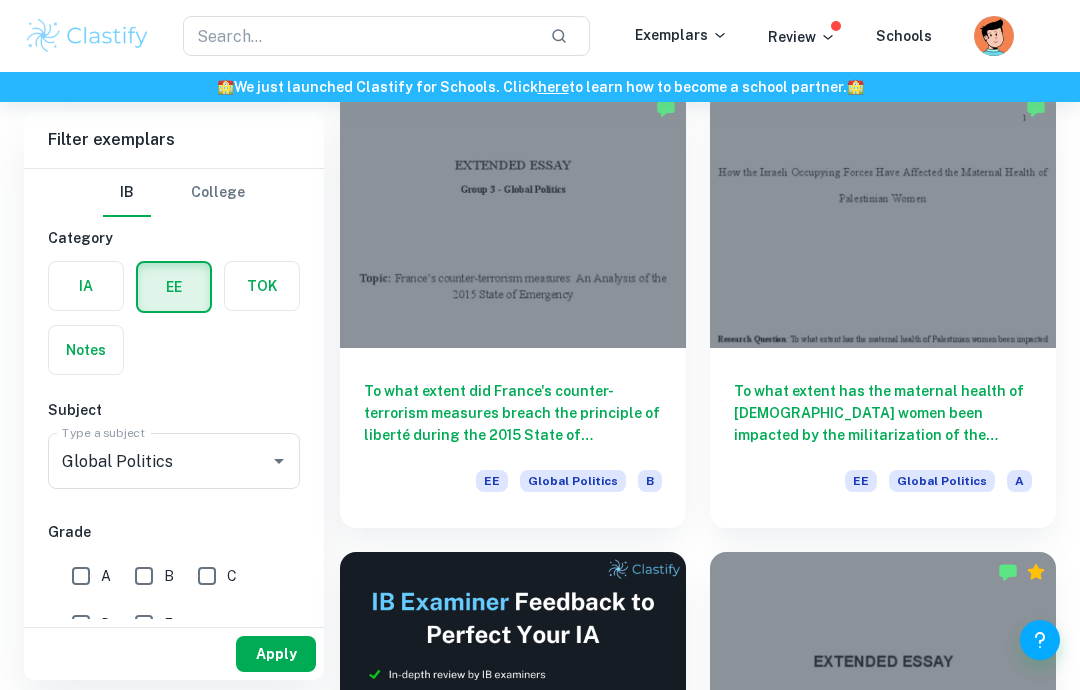 click on "Apply" at bounding box center [276, 654] 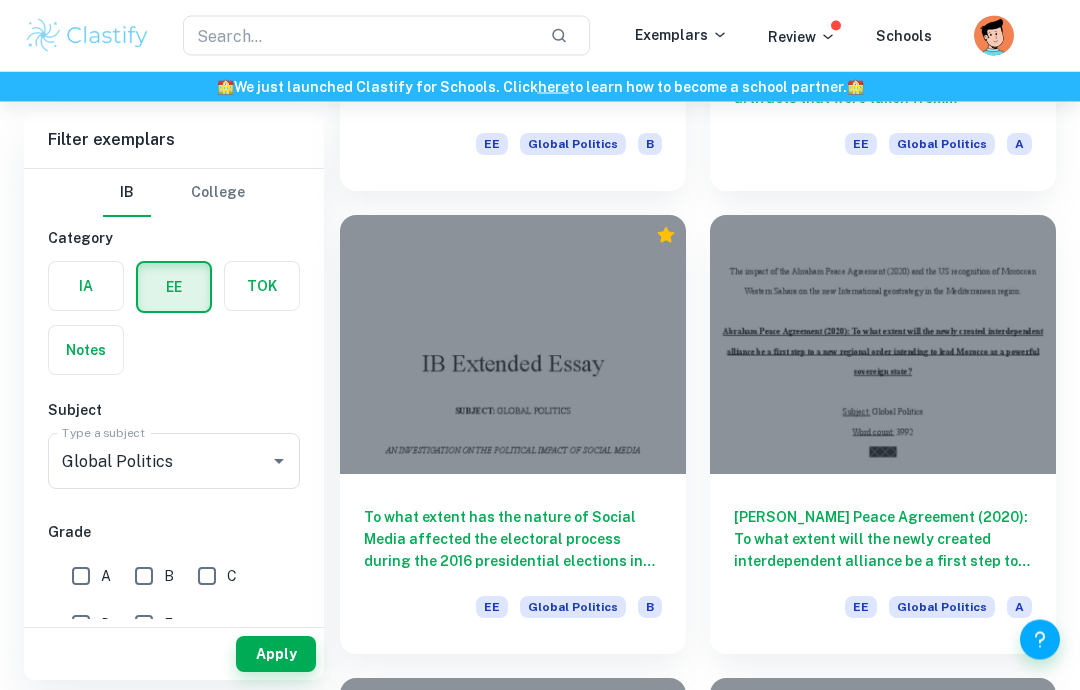 scroll, scrollTop: 3248, scrollLeft: 0, axis: vertical 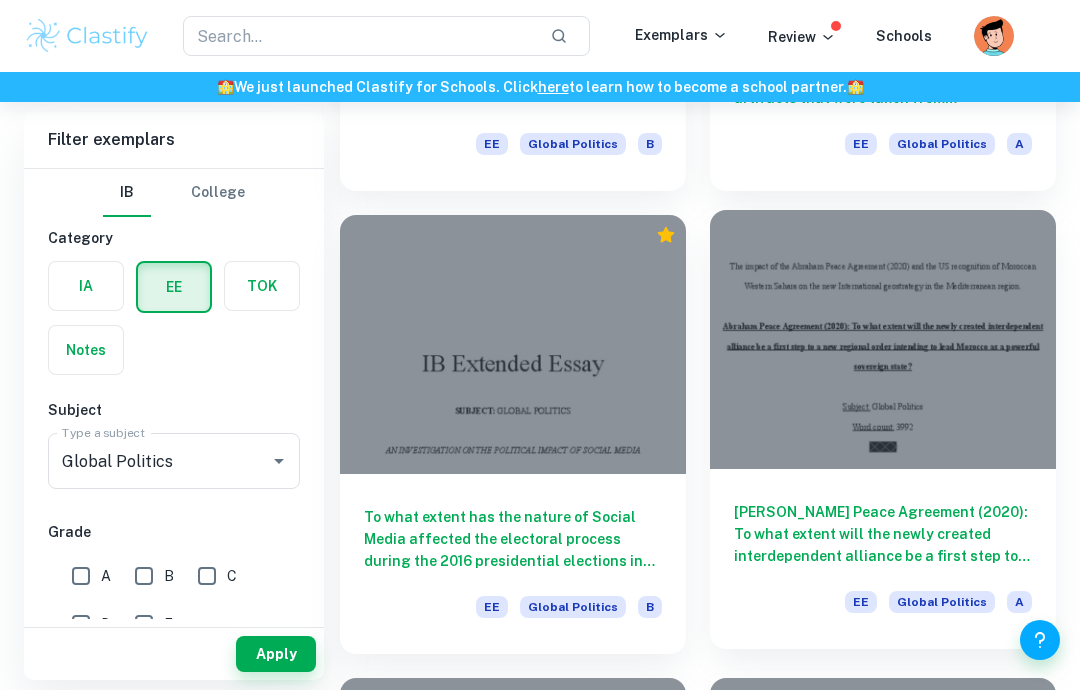 click on "[PERSON_NAME] Peace Agreement (2020): To what extent will the newly created interdependent alliance be a first step to a new regional order intending to lead Morocco as a powerful sovereign state?" at bounding box center [883, 534] 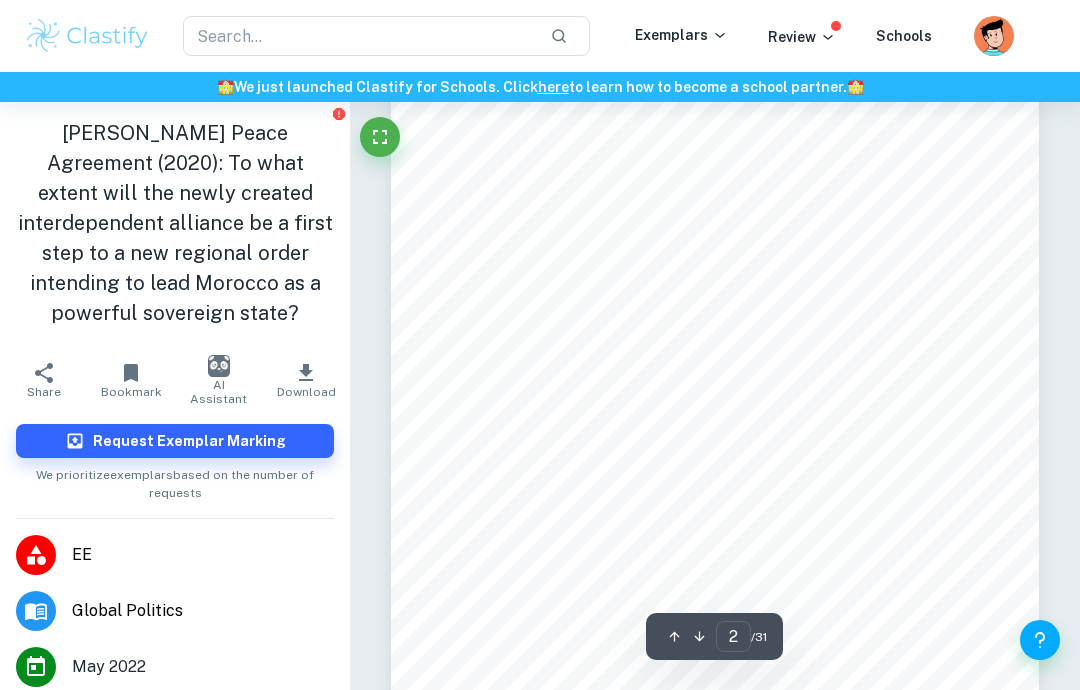 scroll, scrollTop: 1068, scrollLeft: 0, axis: vertical 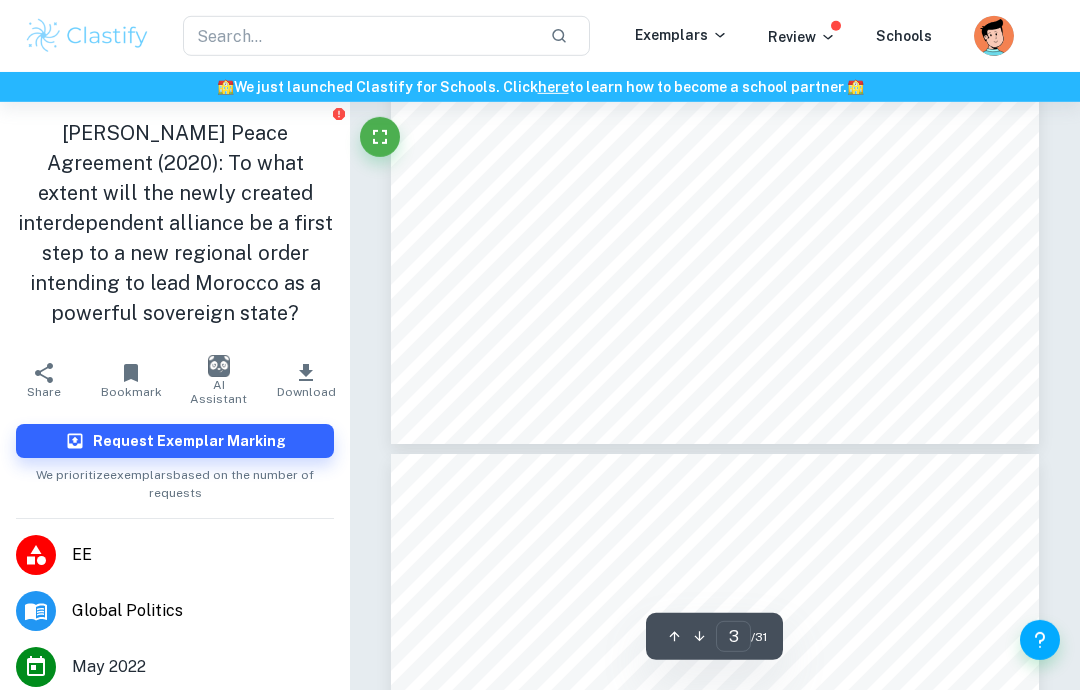 type on "2" 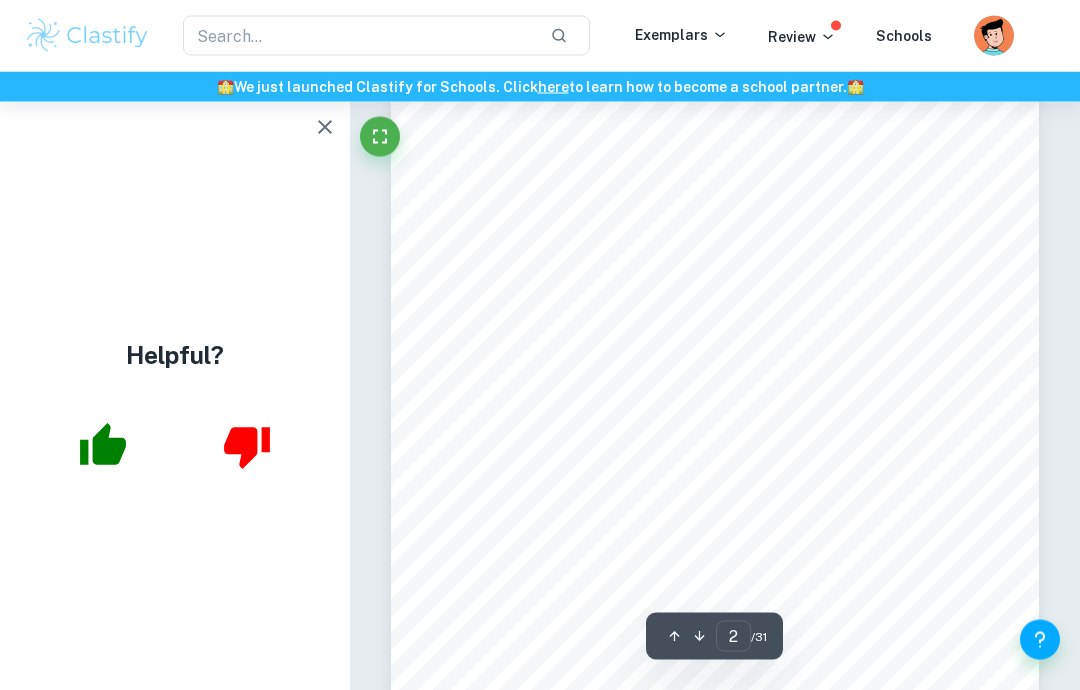 scroll, scrollTop: 850, scrollLeft: 0, axis: vertical 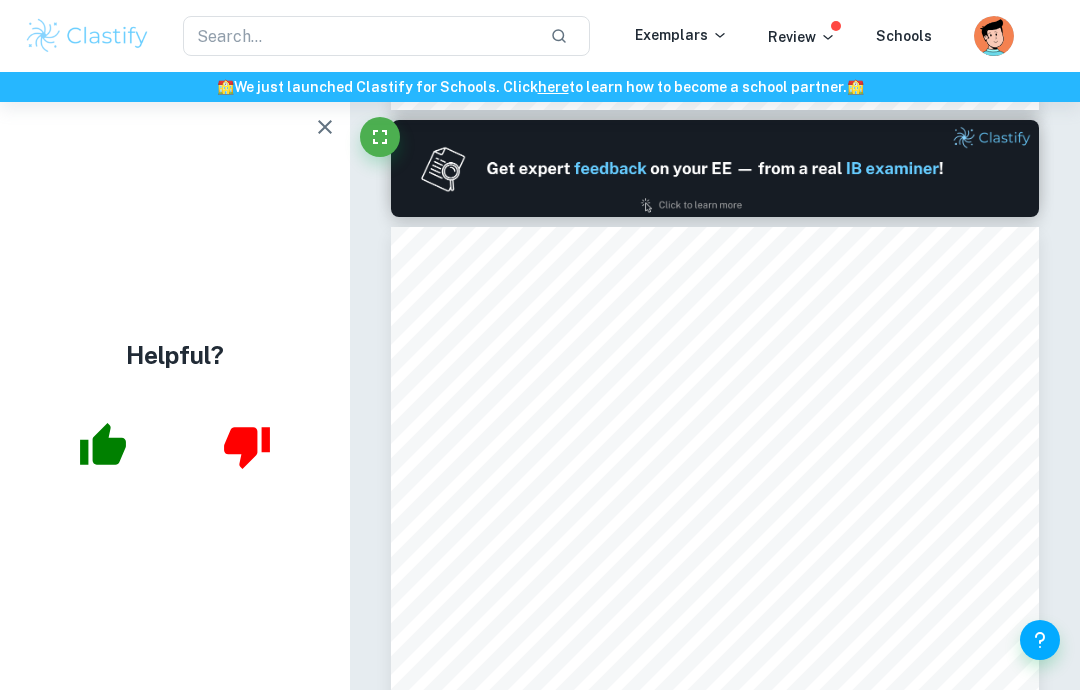 click 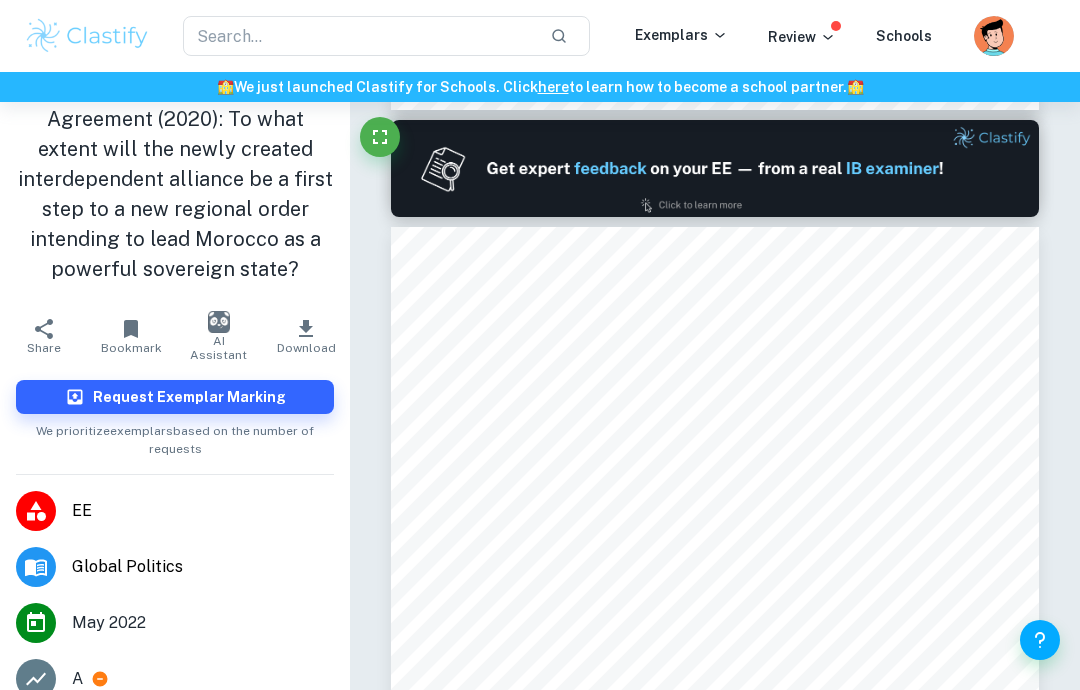 scroll, scrollTop: 48, scrollLeft: 0, axis: vertical 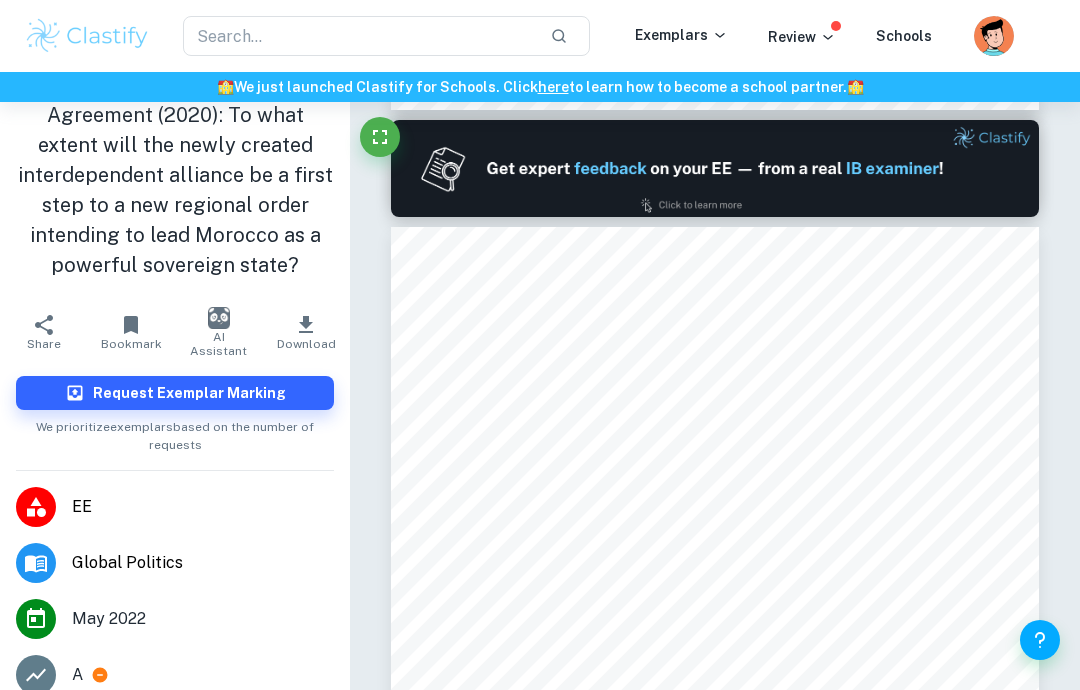 click 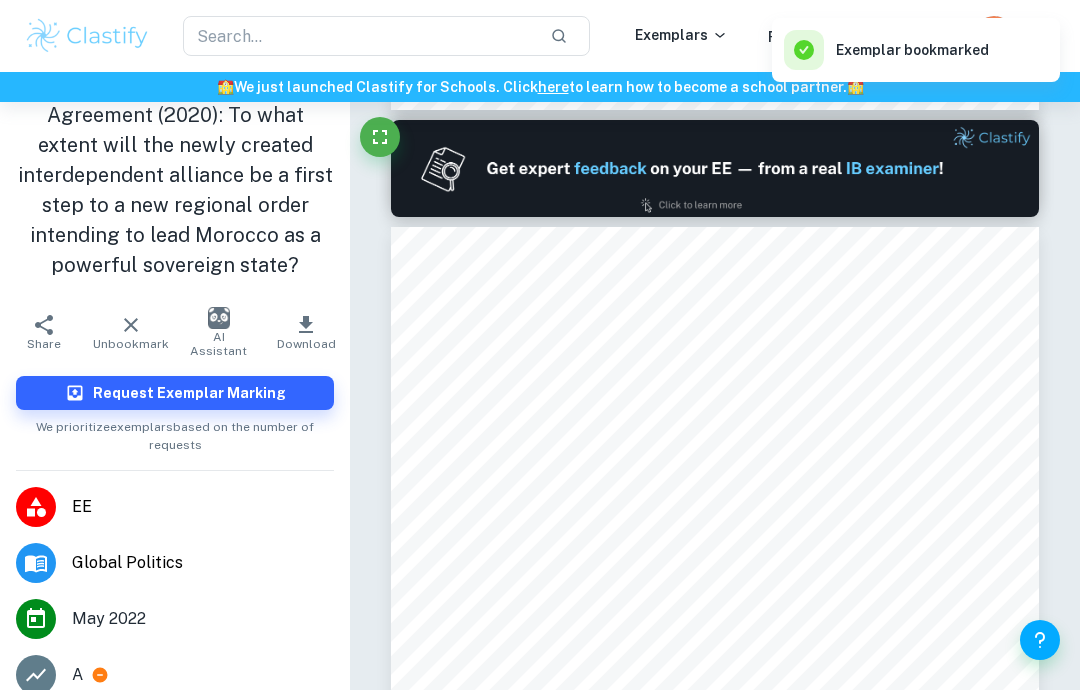 click 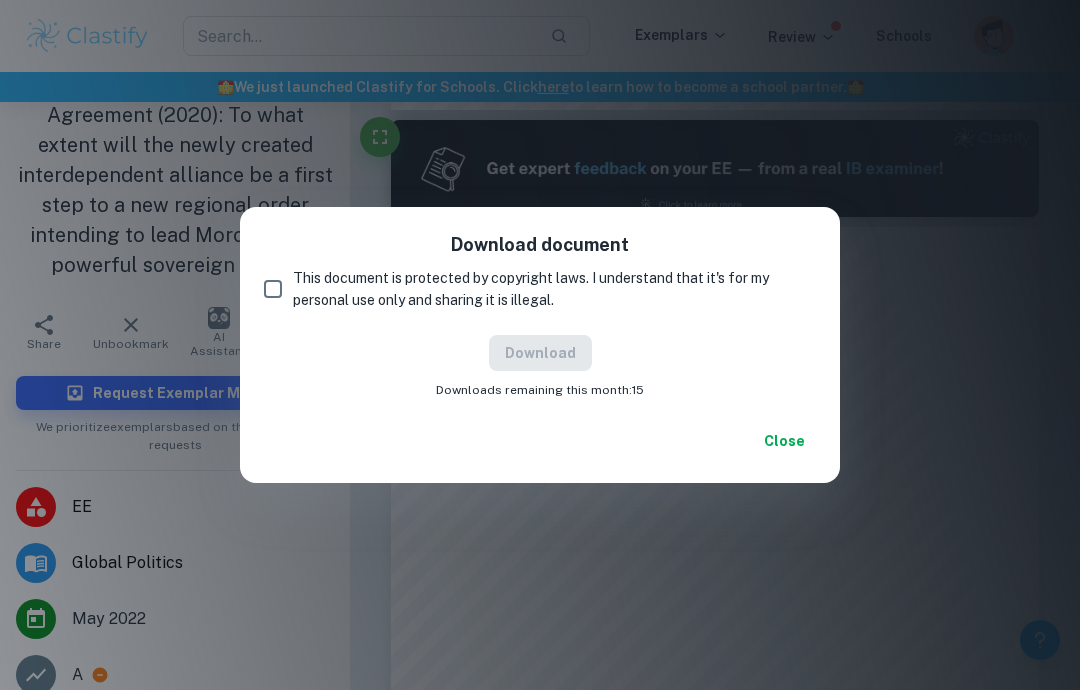 click on "This document is protected by copyright laws. I understand that it's for my personal use only and sharing it is illegal." at bounding box center (273, 289) 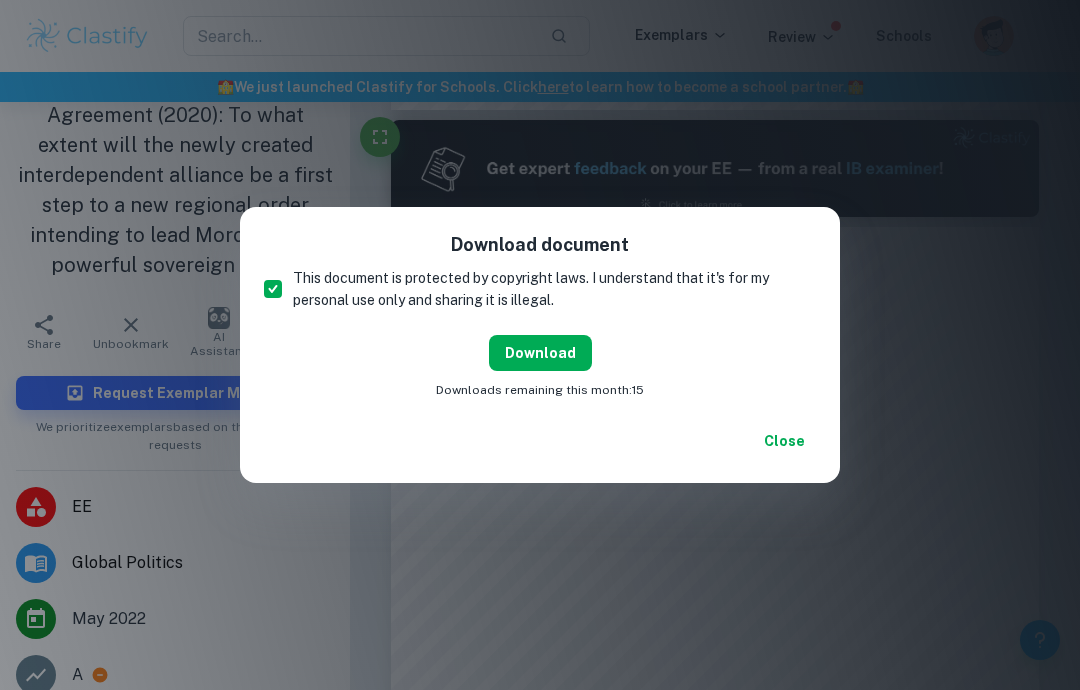 click on "Download" at bounding box center [540, 353] 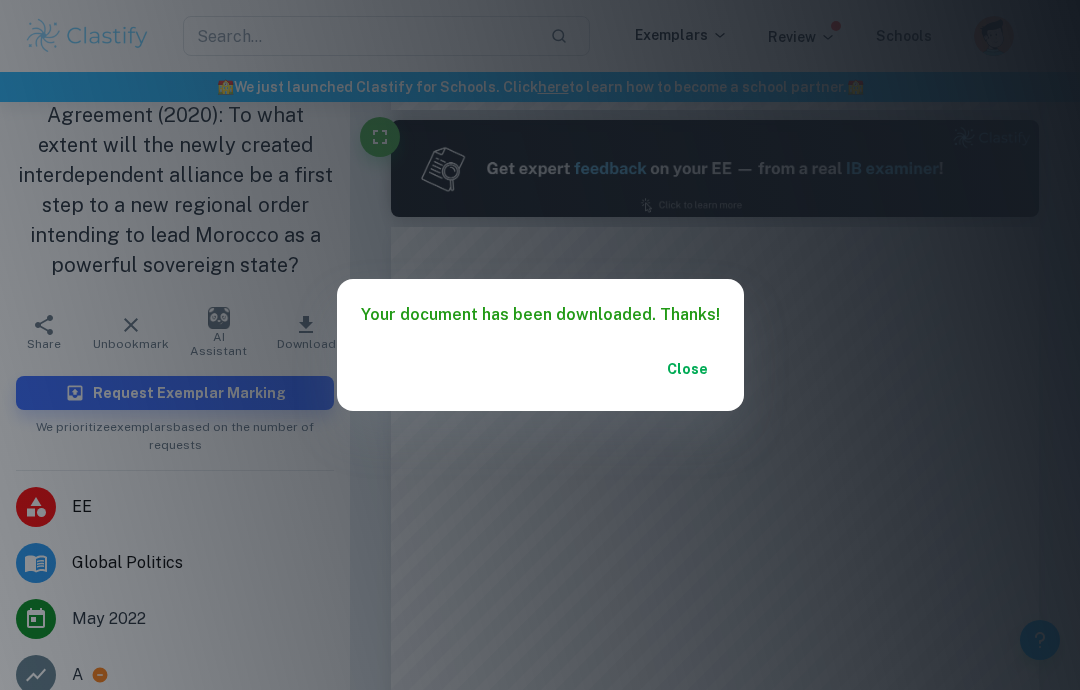 click on "Close" at bounding box center (688, 369) 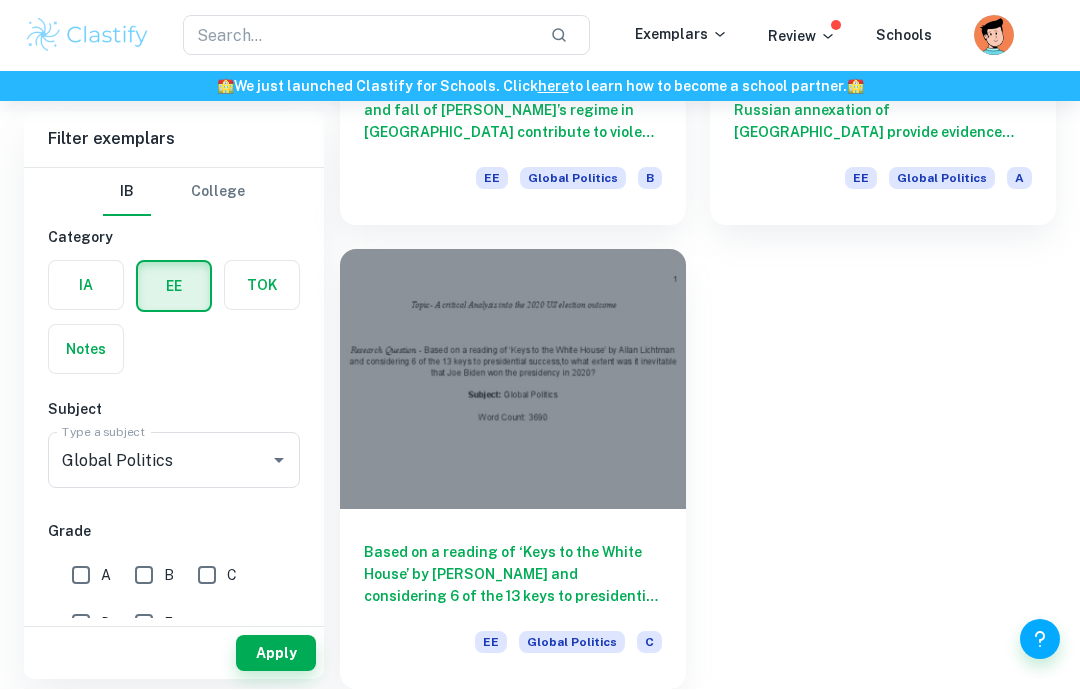 scroll, scrollTop: 4683, scrollLeft: 0, axis: vertical 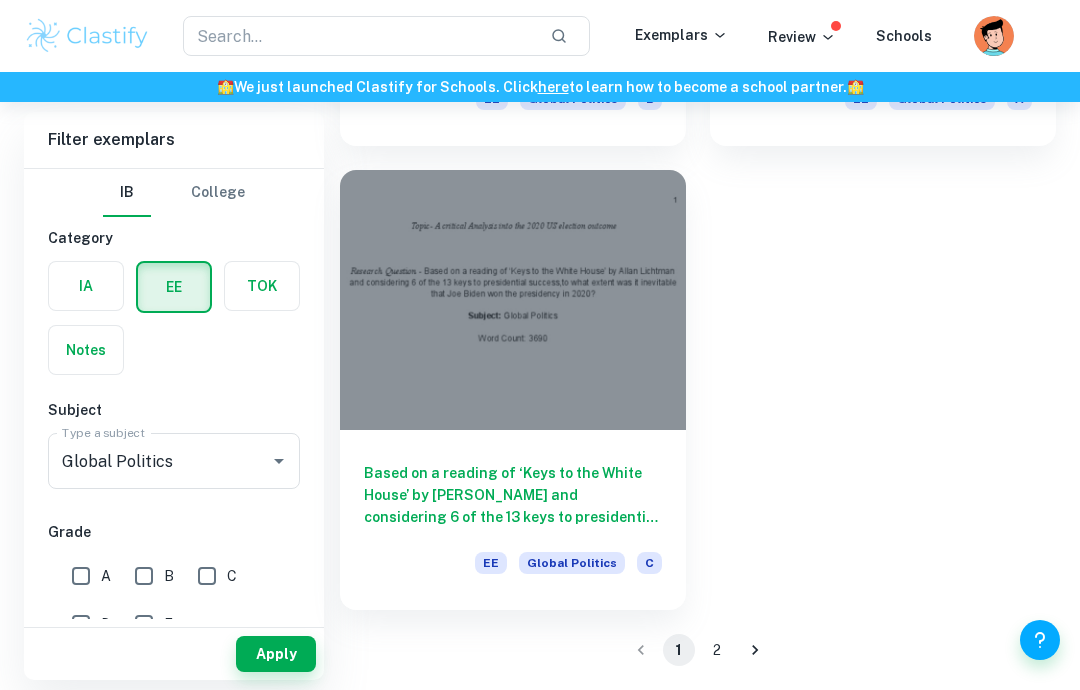 click on "2" at bounding box center (717, 650) 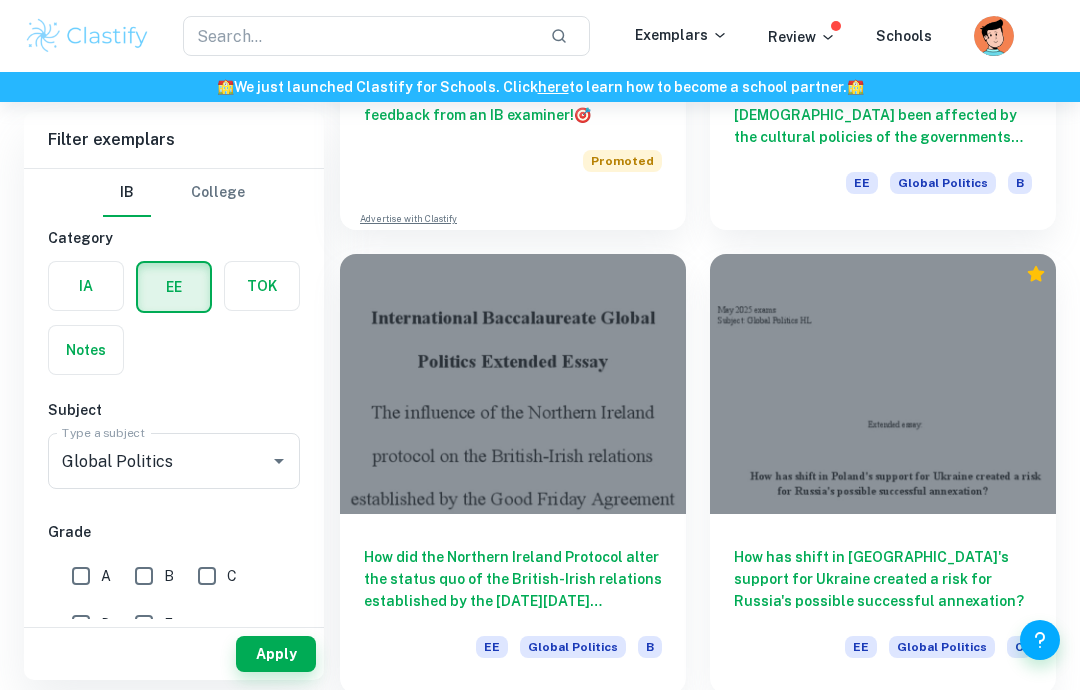 scroll, scrollTop: 895, scrollLeft: 0, axis: vertical 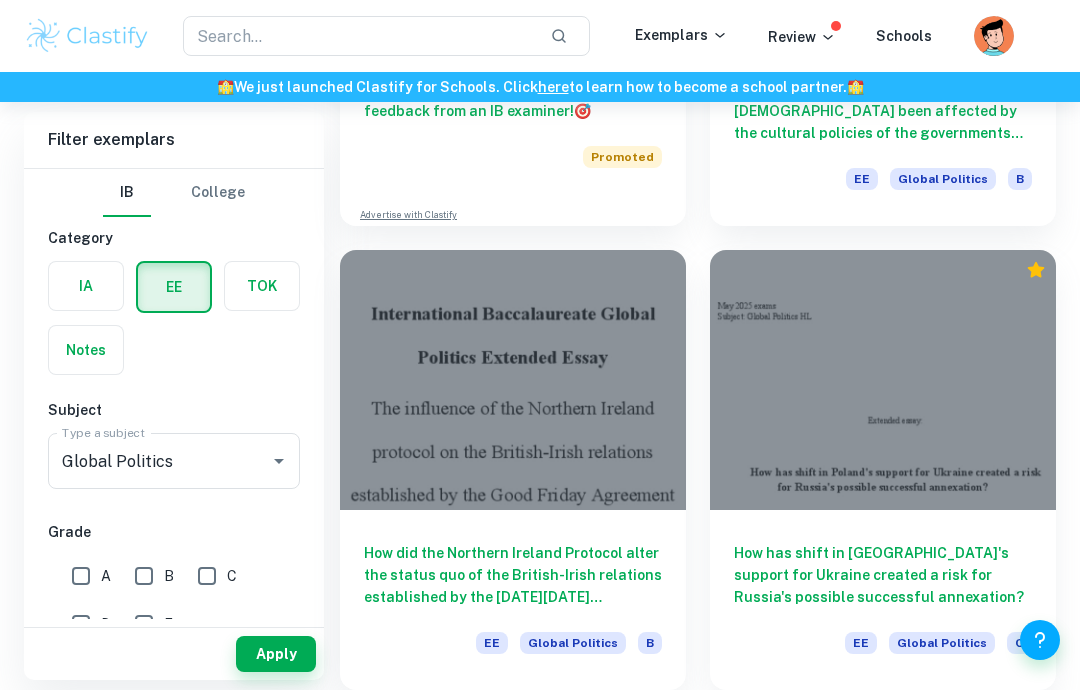 click on "1" at bounding box center (679, 730) 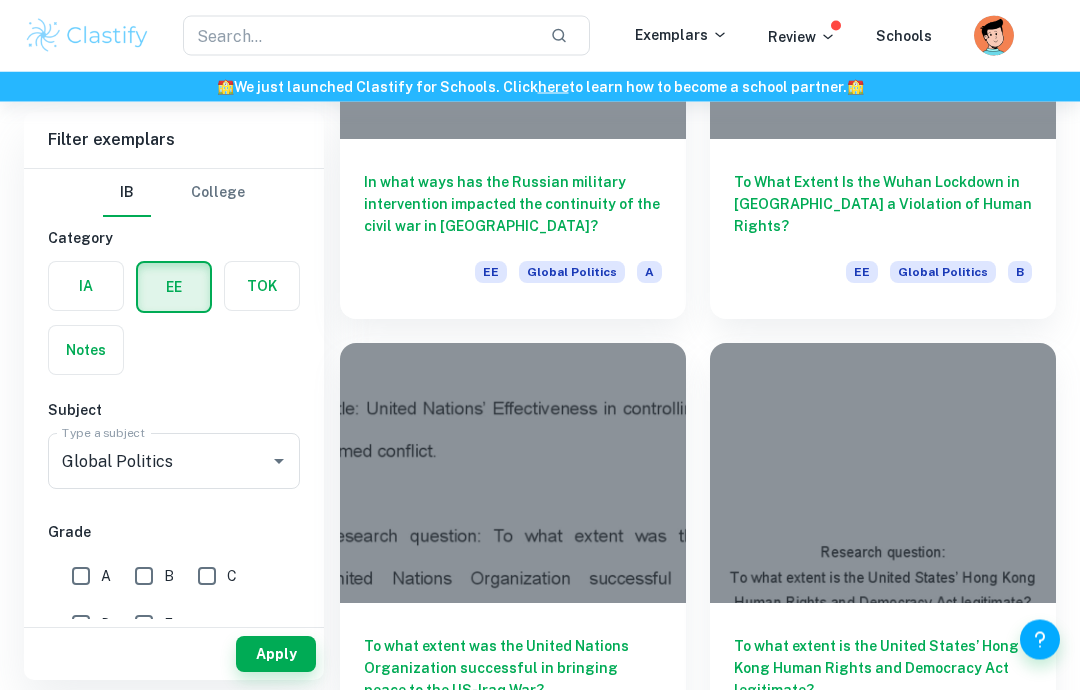 scroll, scrollTop: 1737, scrollLeft: 0, axis: vertical 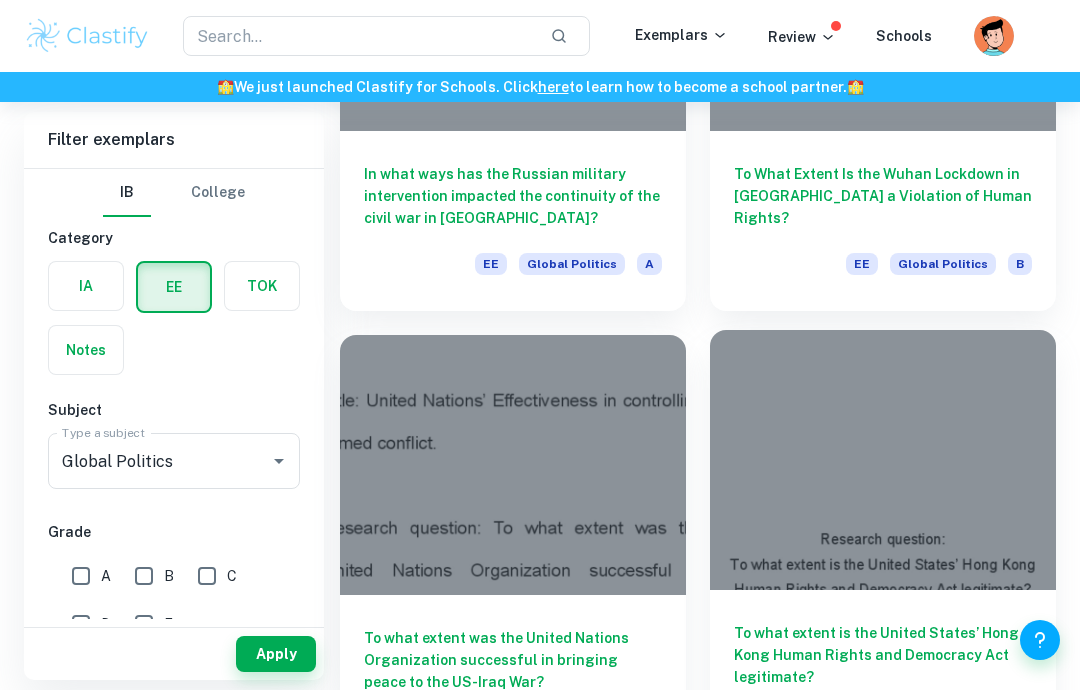 click at bounding box center (883, 460) 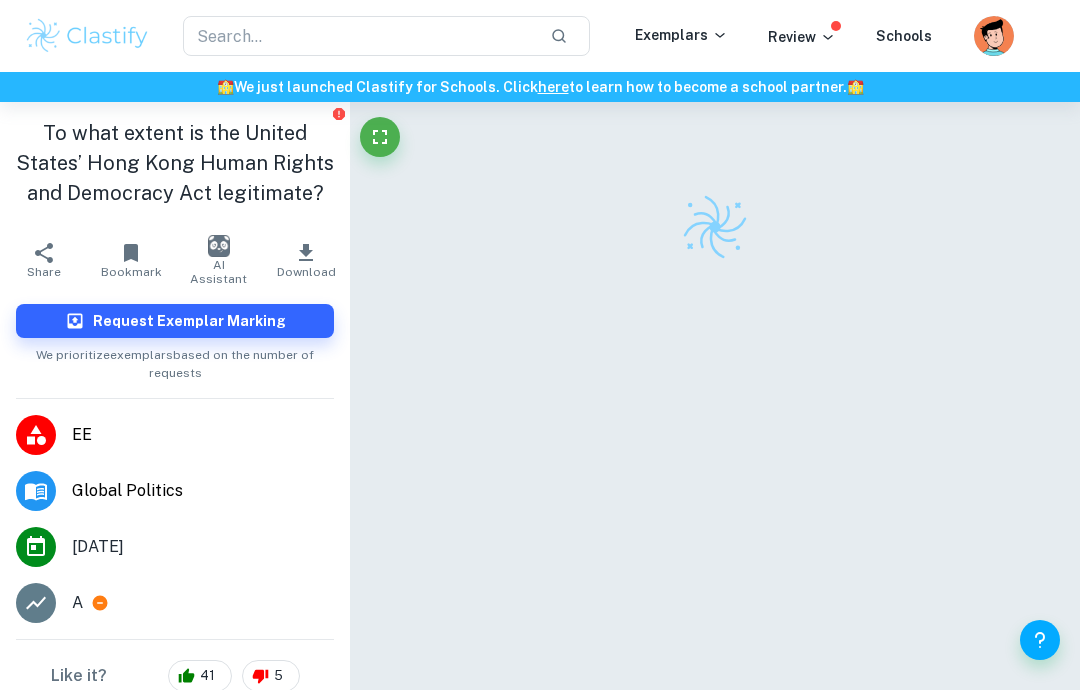 scroll, scrollTop: 7, scrollLeft: 0, axis: vertical 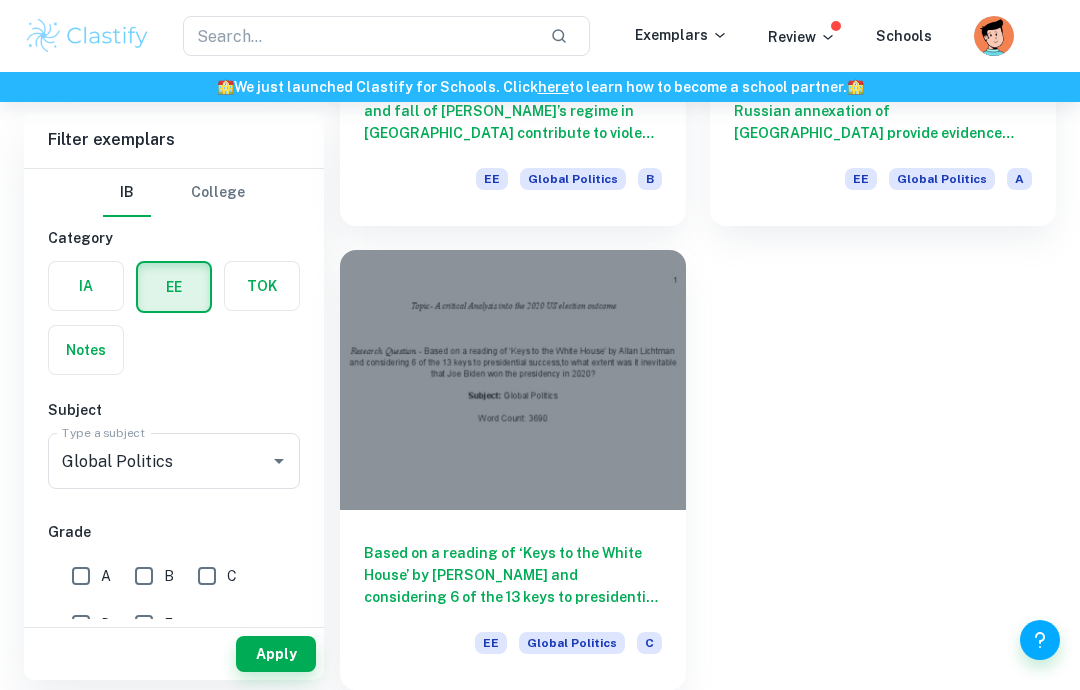 click on "2" at bounding box center [717, 730] 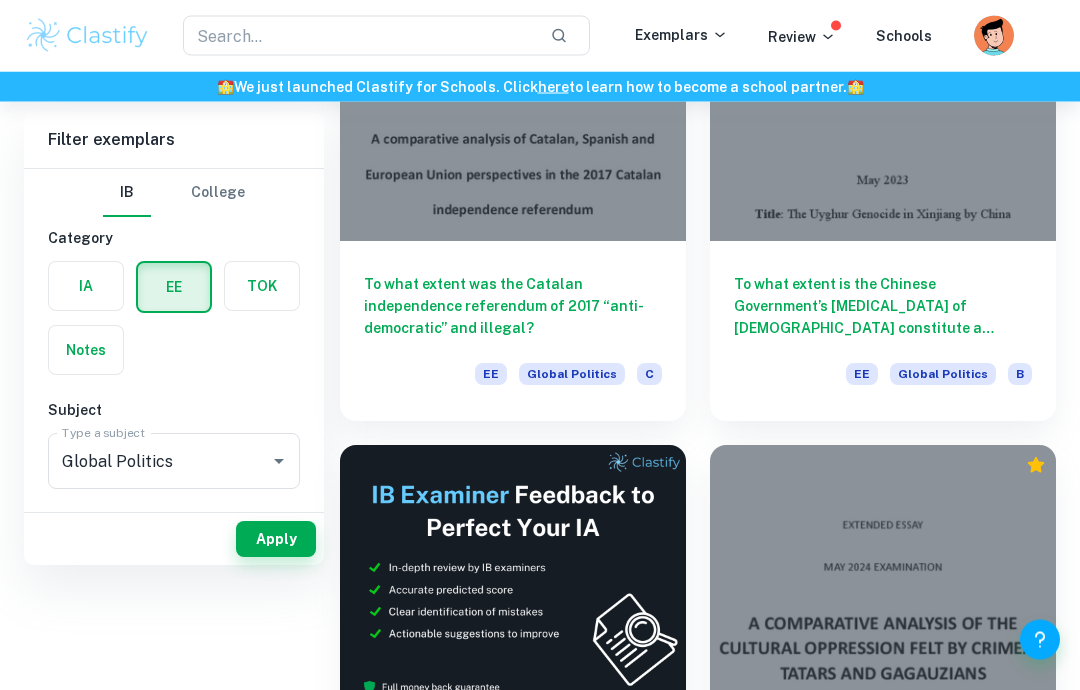 scroll, scrollTop: 0, scrollLeft: 0, axis: both 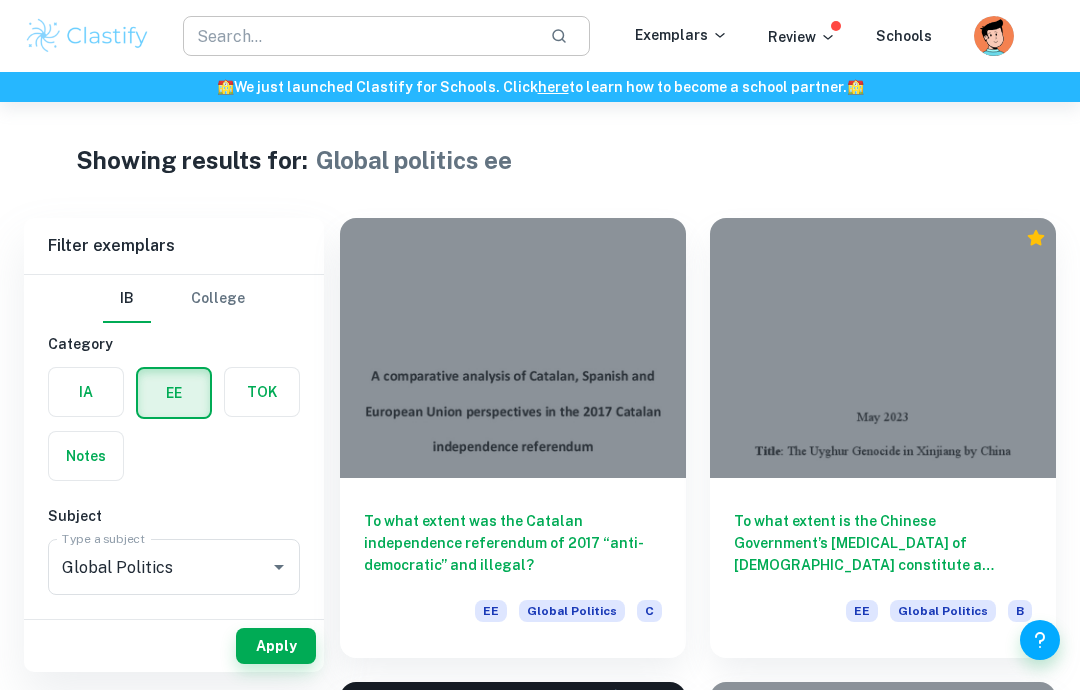 click at bounding box center (358, 36) 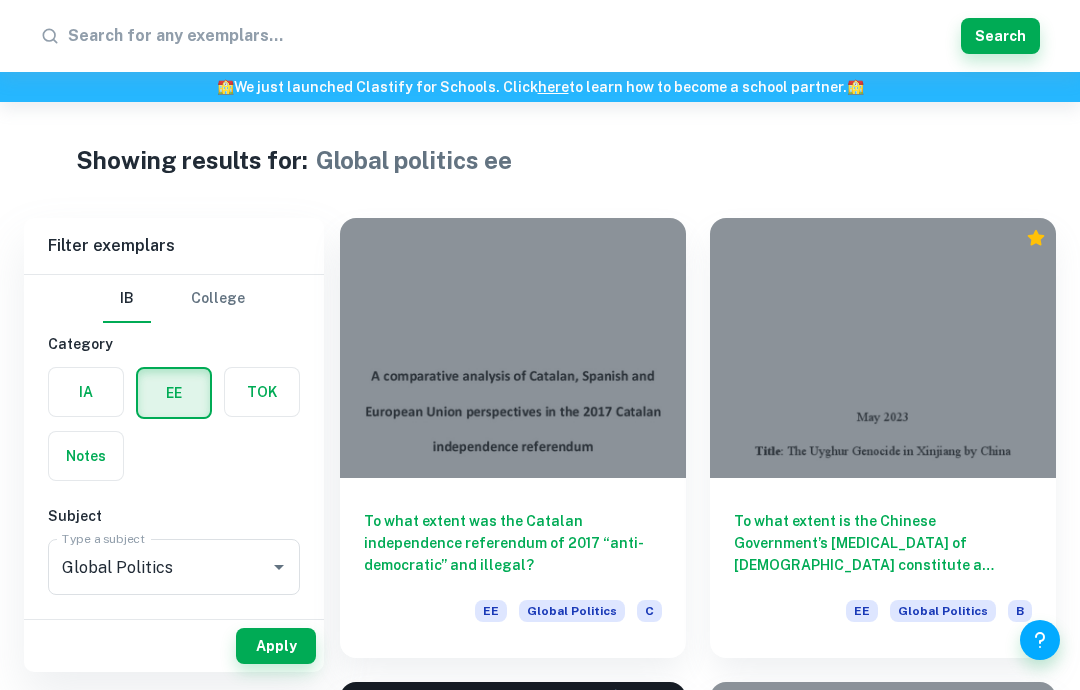 click at bounding box center [510, 36] 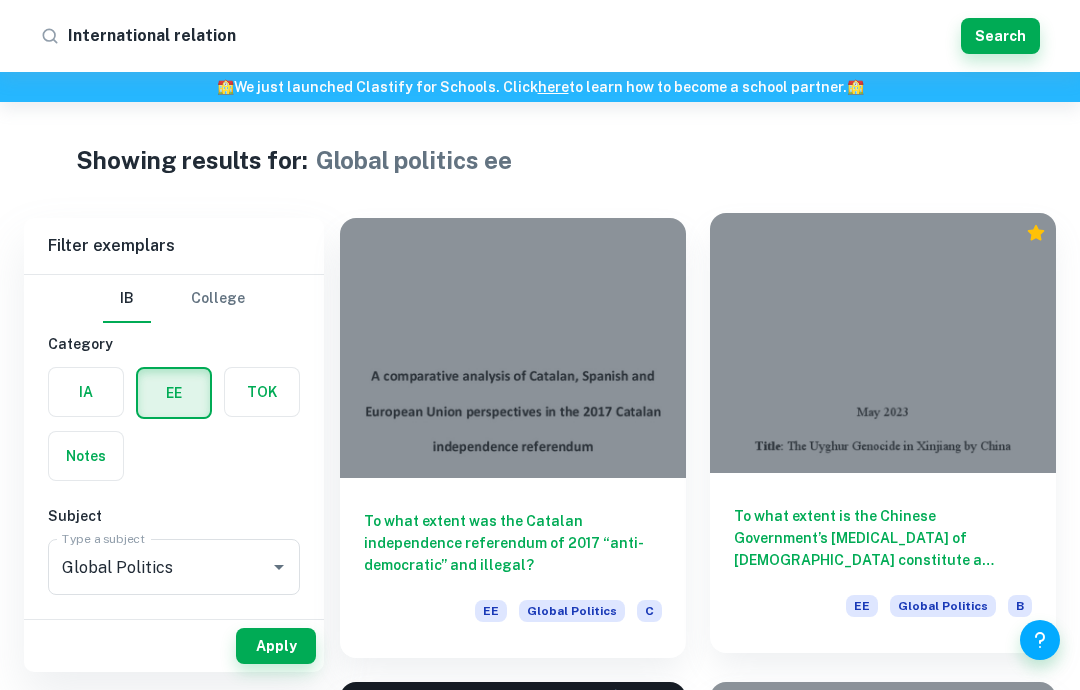 type on "International relations" 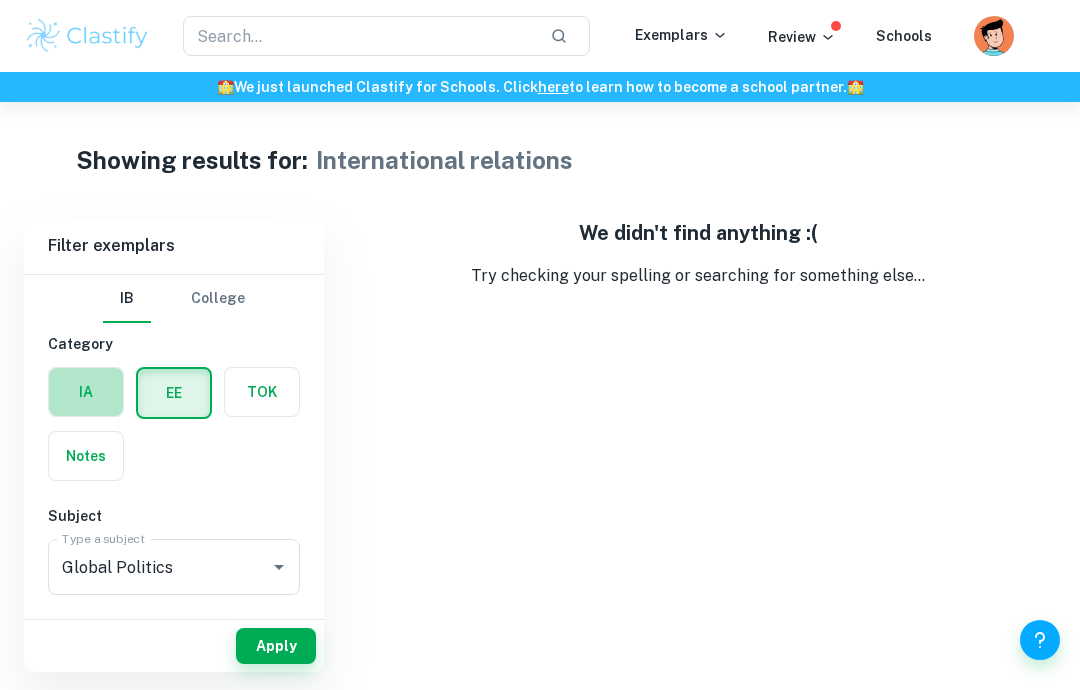 click at bounding box center [86, 392] 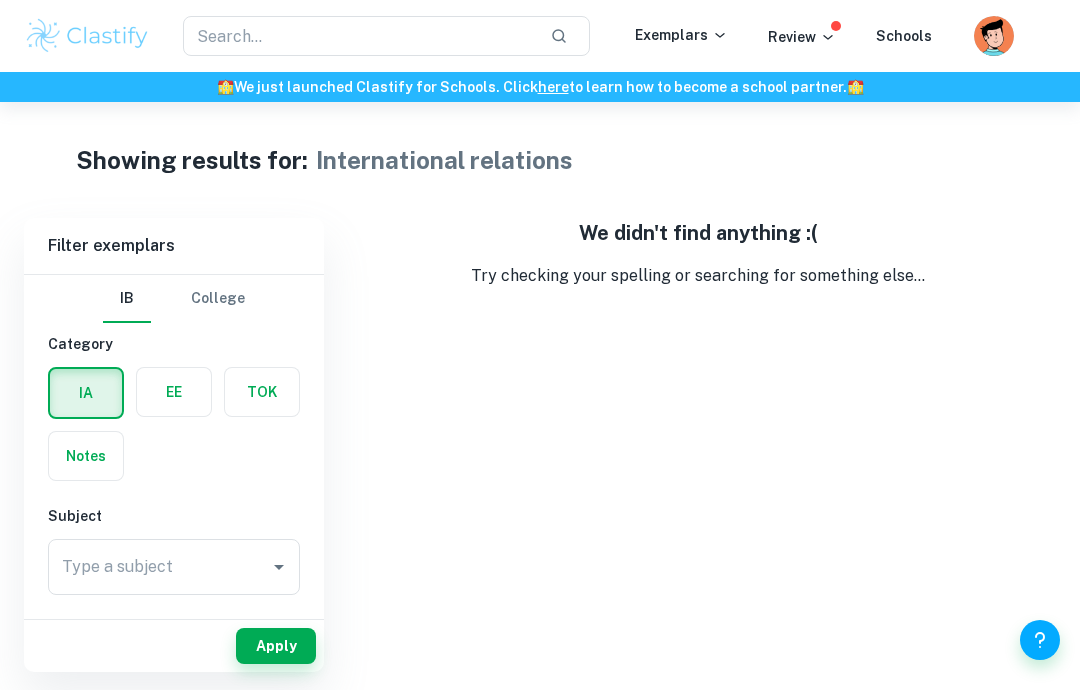 click at bounding box center [86, 393] 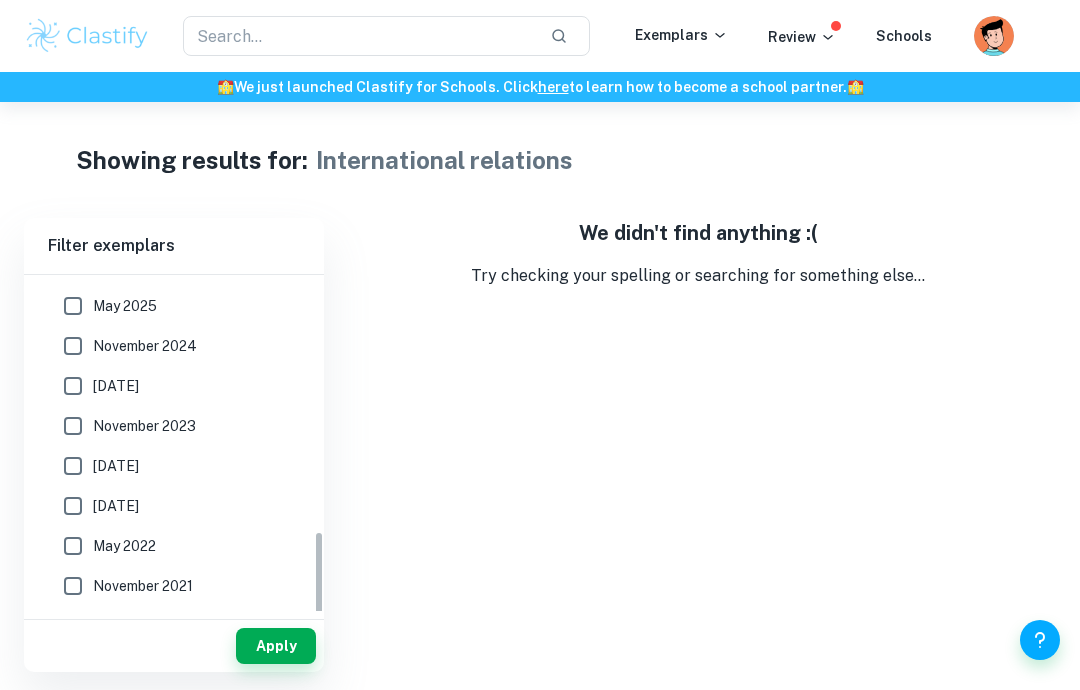 scroll, scrollTop: 647, scrollLeft: 0, axis: vertical 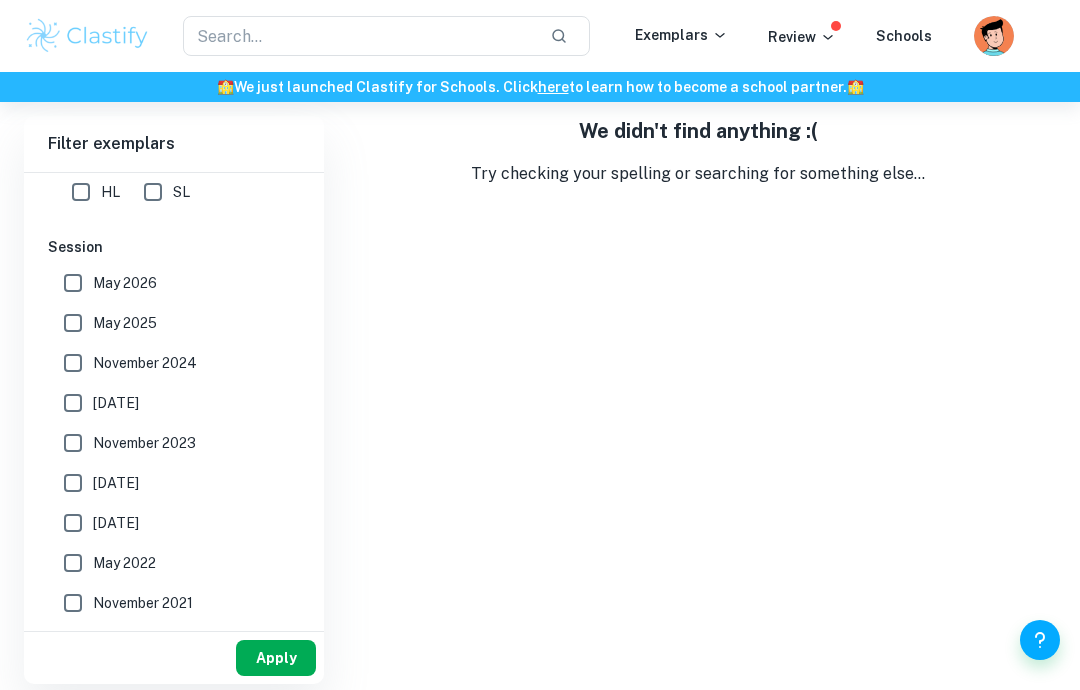 click on "Apply" at bounding box center [276, 658] 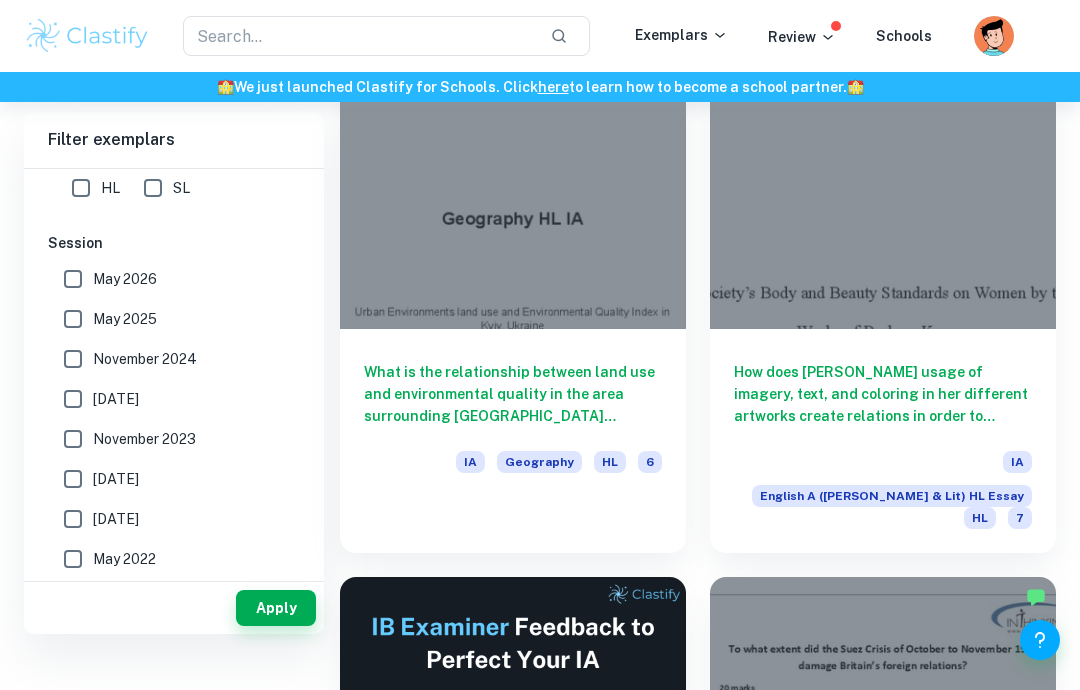 scroll, scrollTop: 0, scrollLeft: 0, axis: both 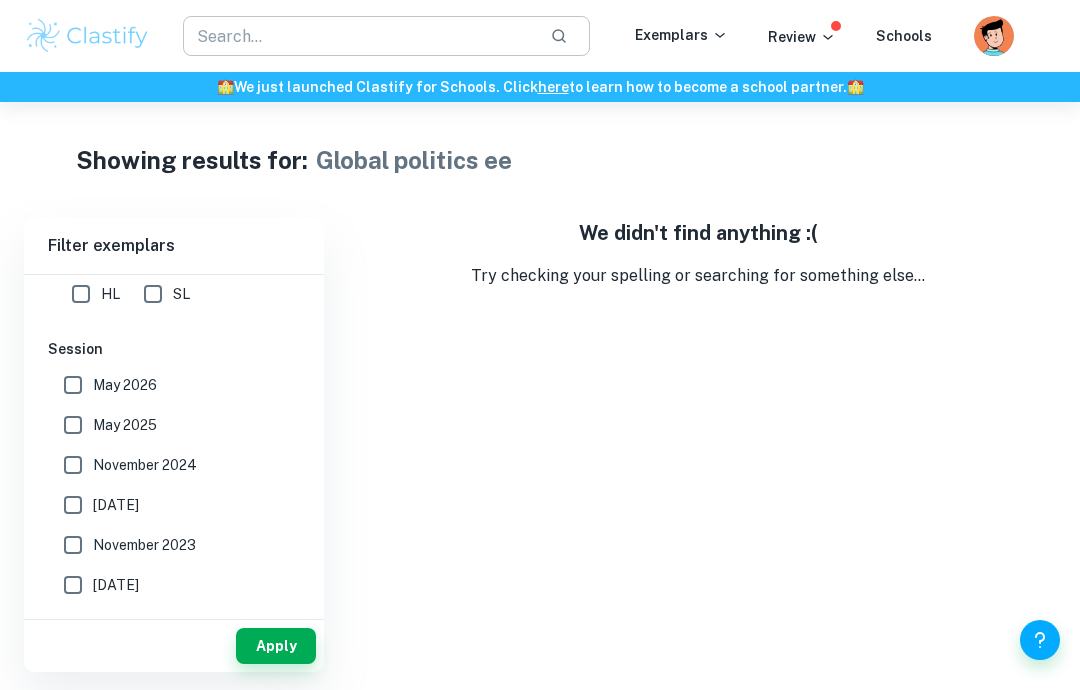 click at bounding box center (358, 36) 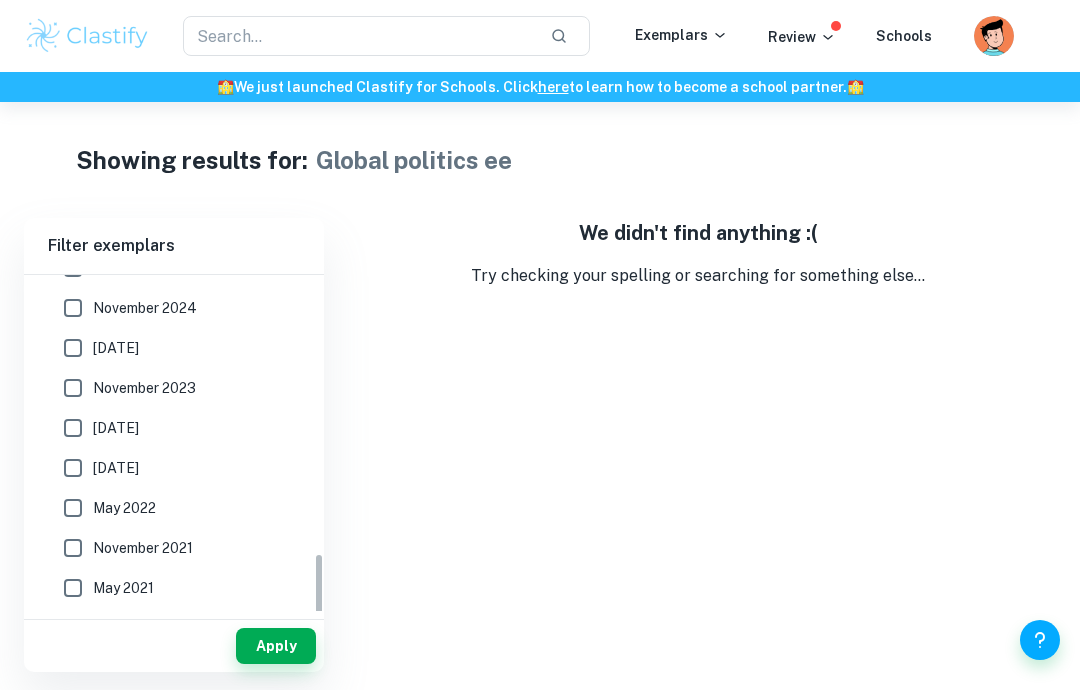 scroll, scrollTop: 663, scrollLeft: 0, axis: vertical 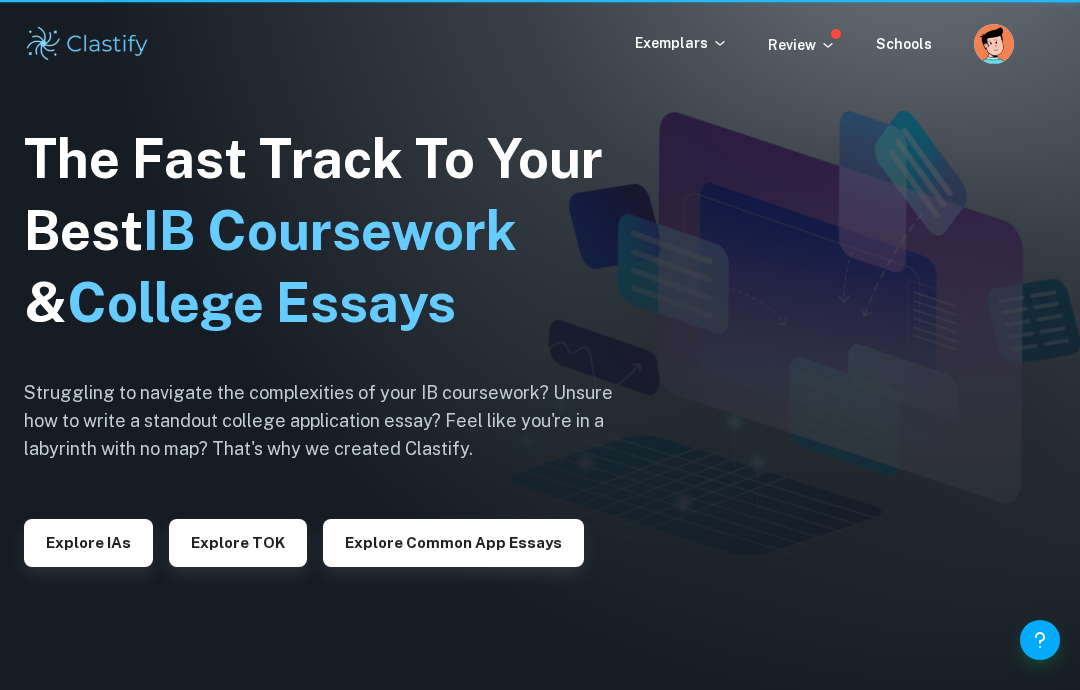click on "Exemplars Review Schools" at bounding box center [540, 44] 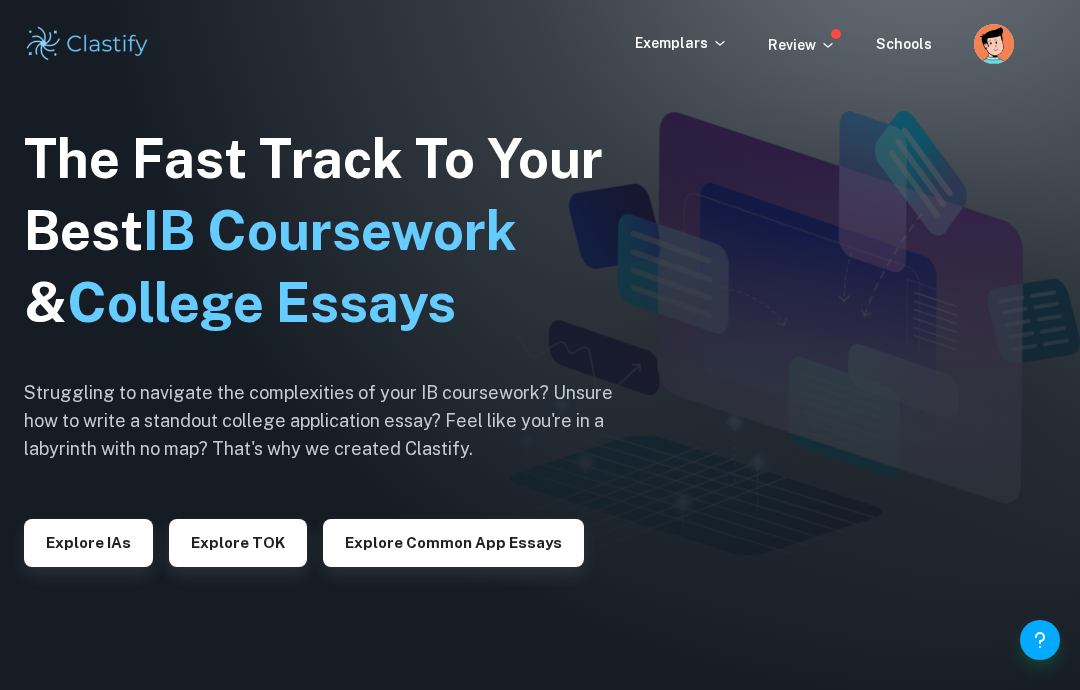 click at bounding box center [87, 44] 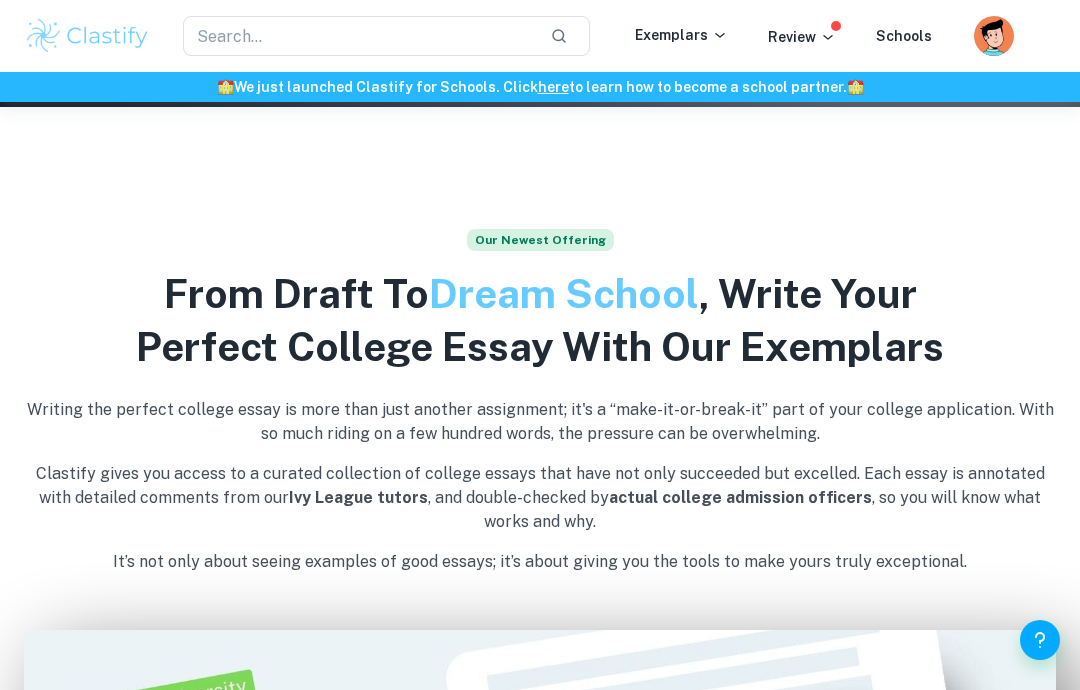 scroll, scrollTop: 584, scrollLeft: 0, axis: vertical 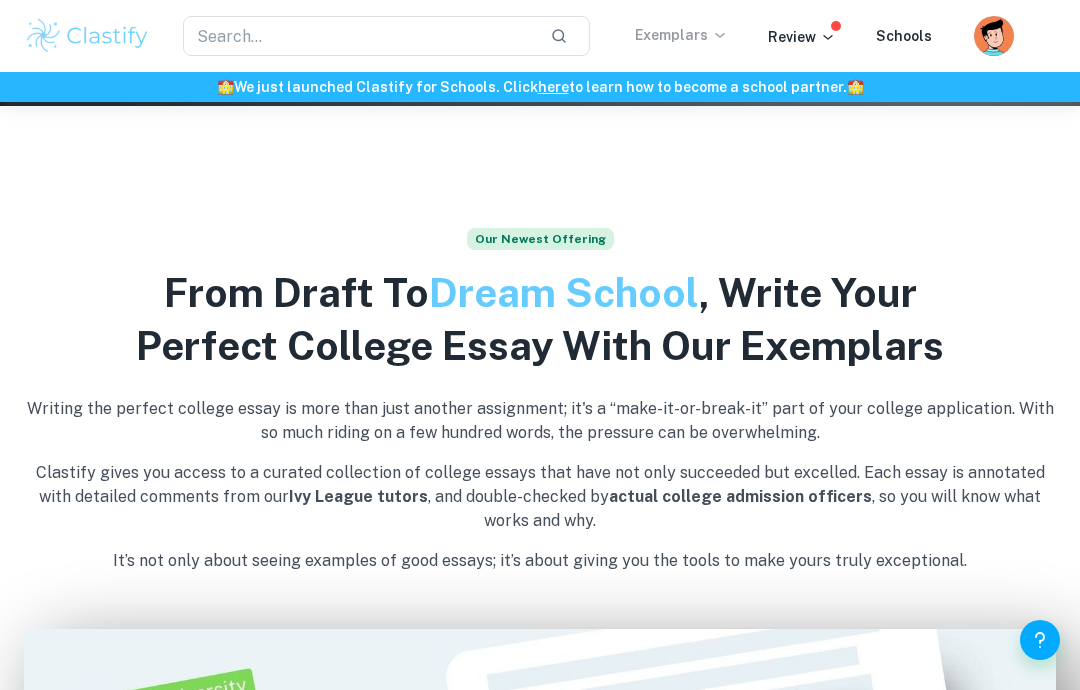 click 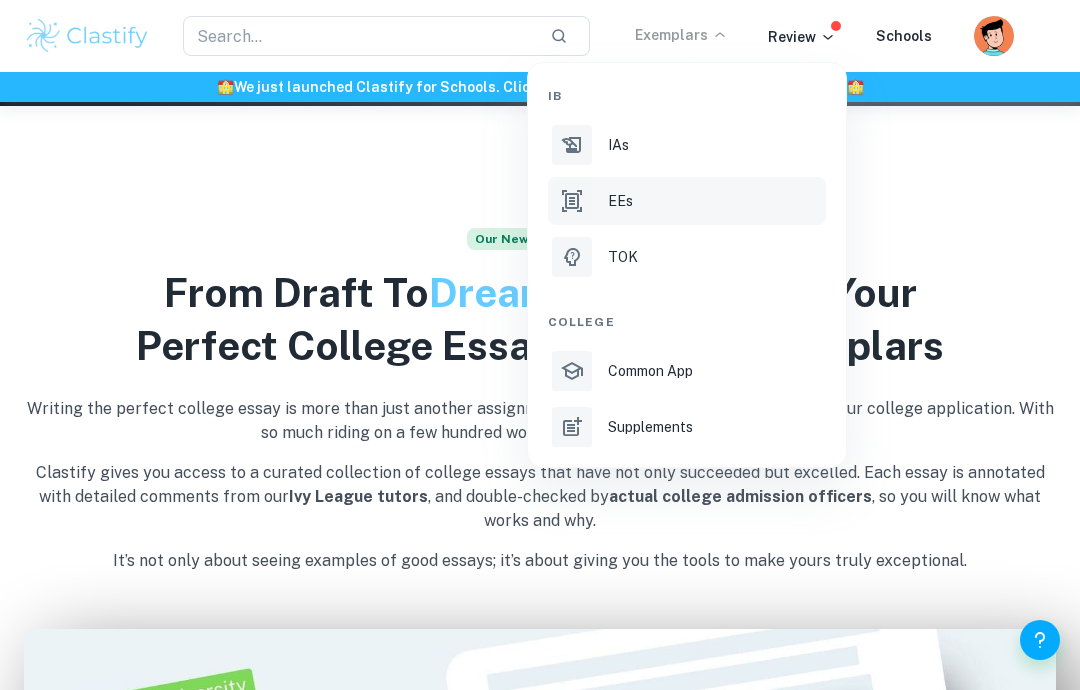 click on "EEs" at bounding box center (687, 201) 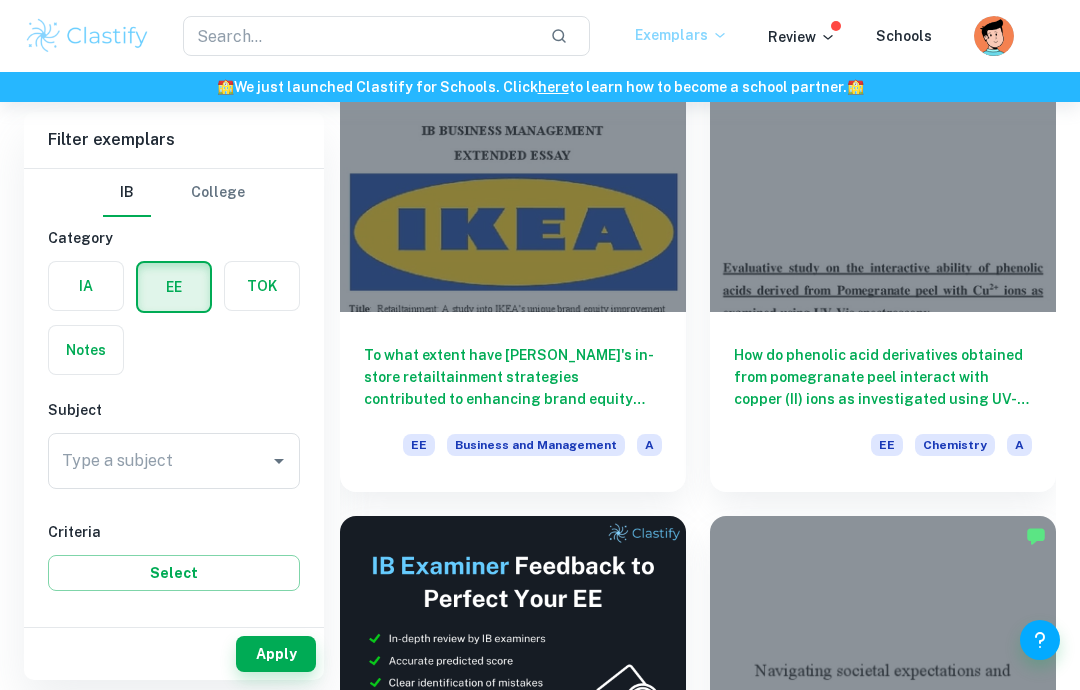 scroll, scrollTop: 201, scrollLeft: 0, axis: vertical 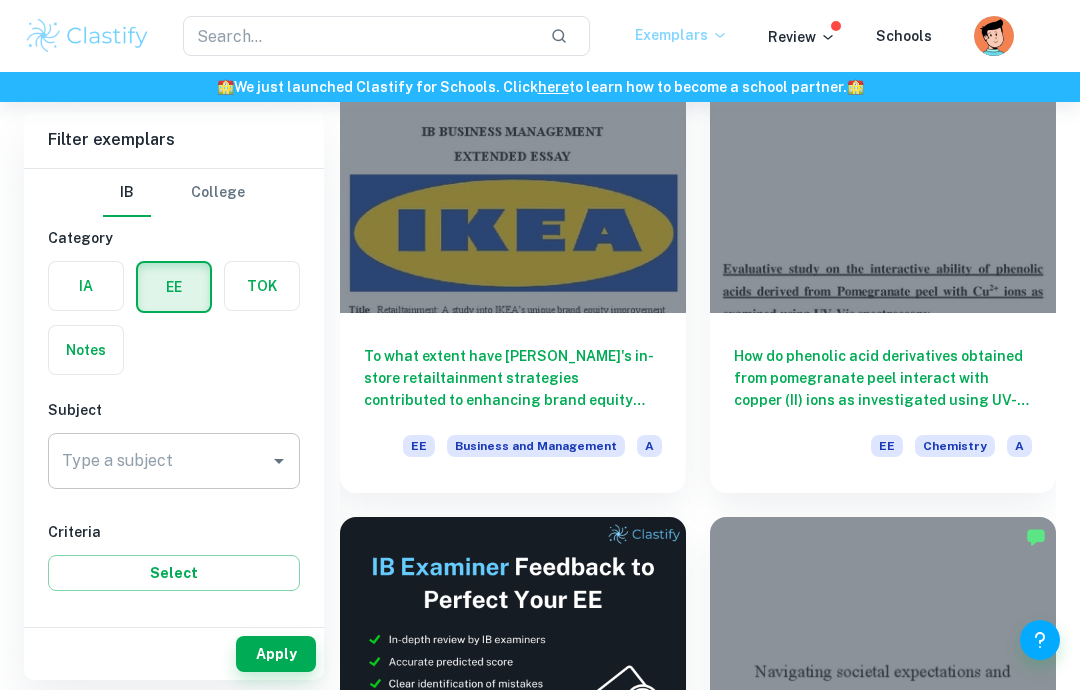 click on "Type a subject" at bounding box center [159, 461] 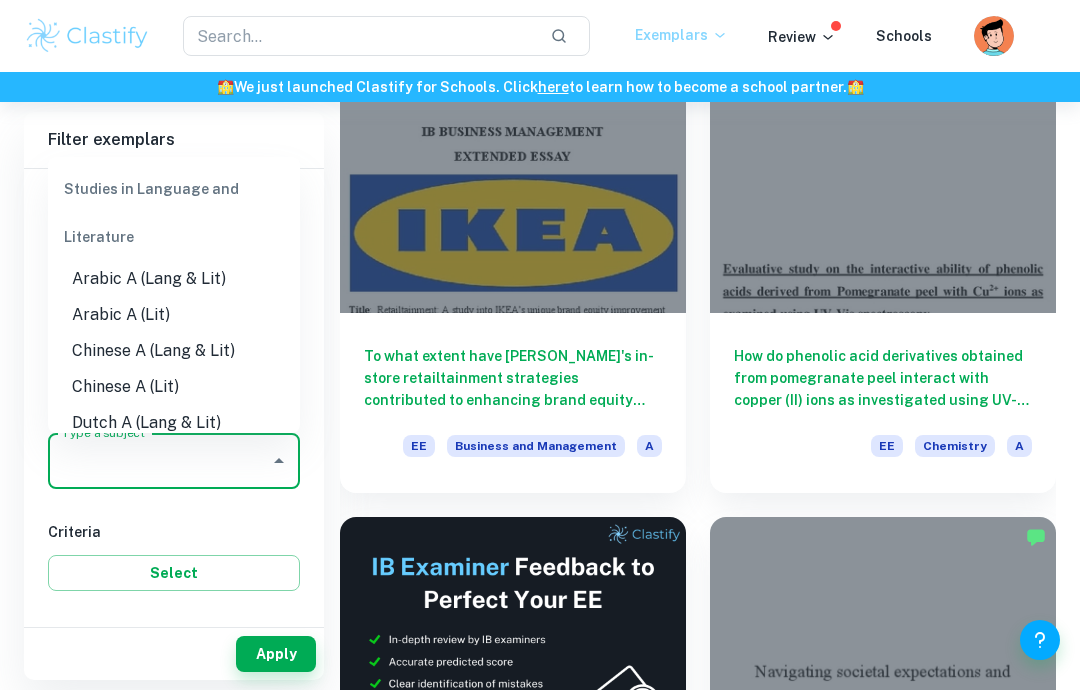 scroll, scrollTop: 200, scrollLeft: 0, axis: vertical 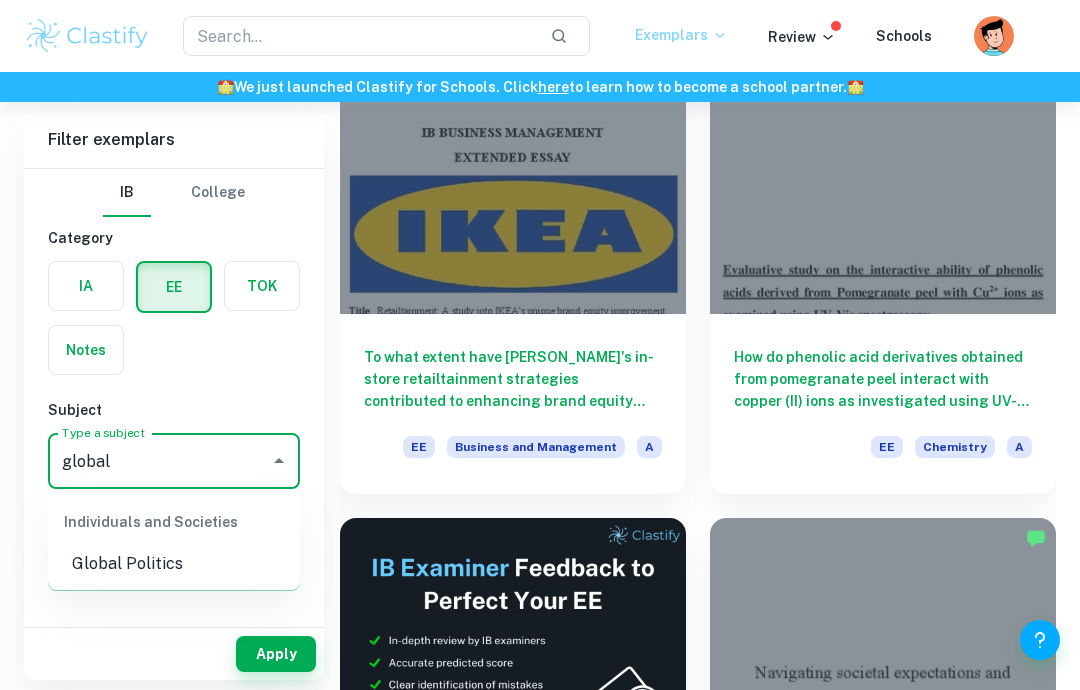 click on "Global Politics" at bounding box center [174, 564] 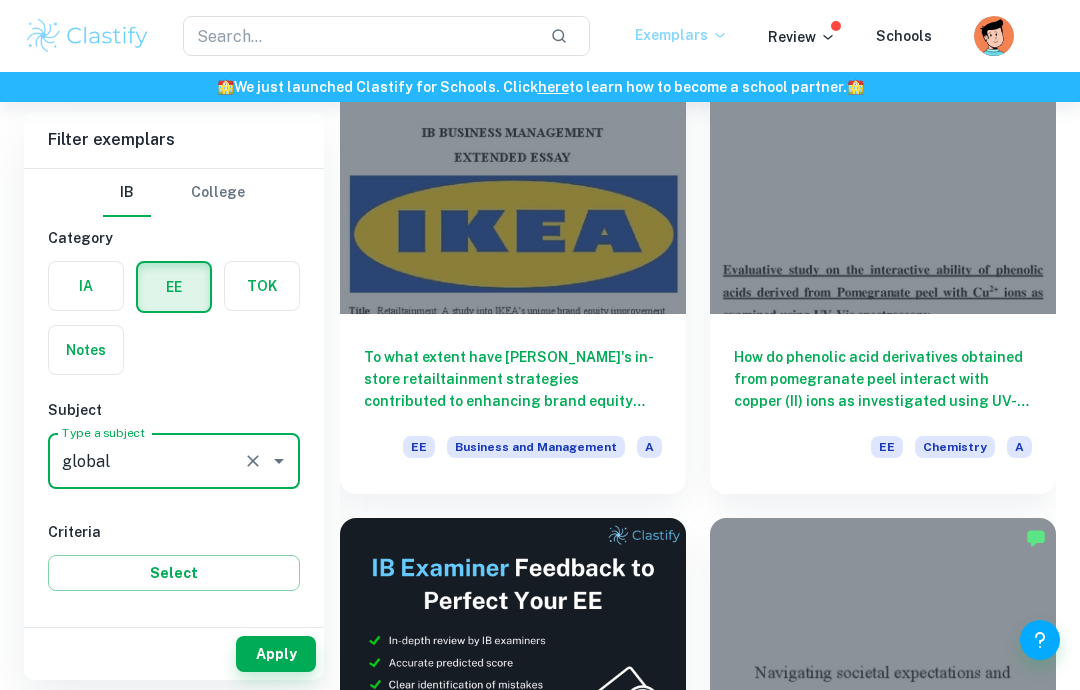 type on "Global Politics" 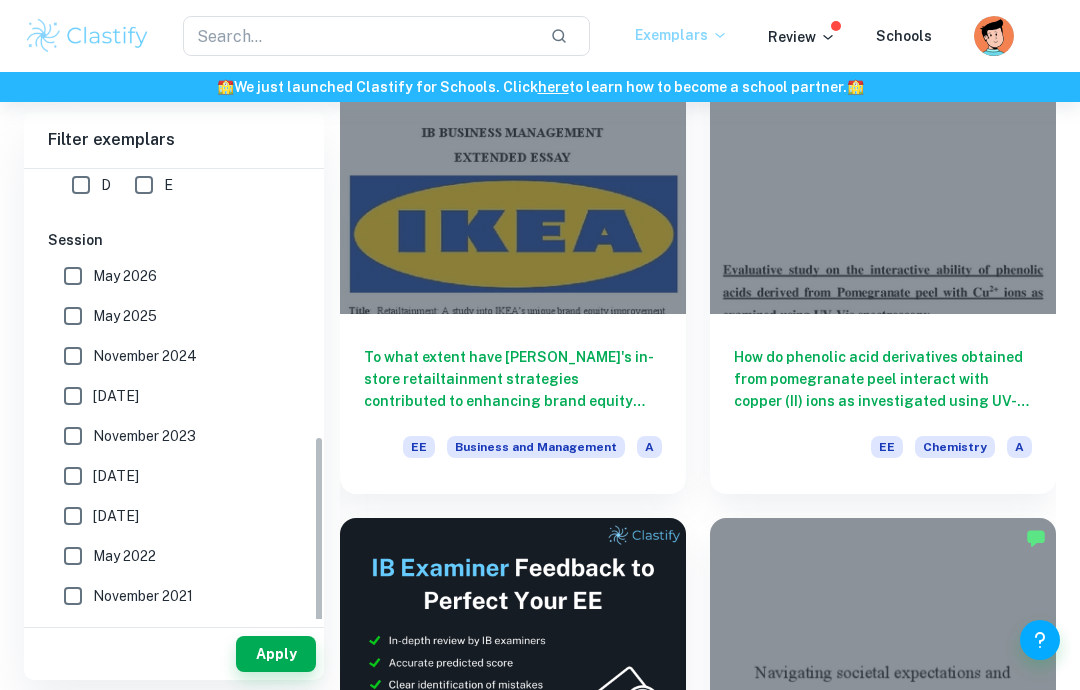 scroll, scrollTop: 531, scrollLeft: 0, axis: vertical 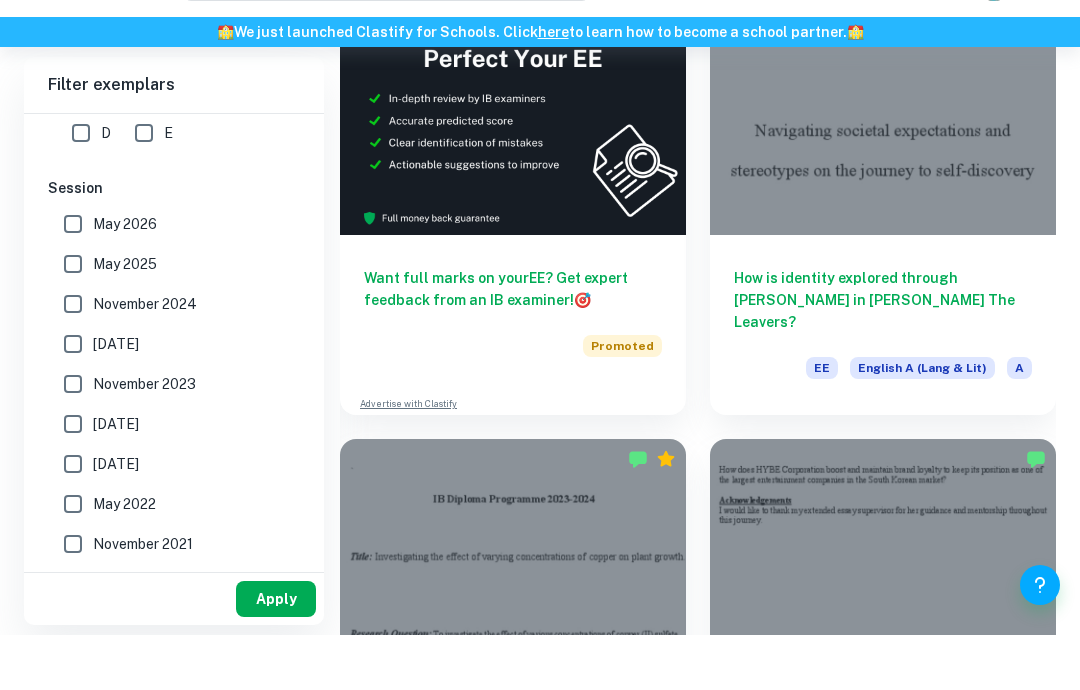 click on "Apply" at bounding box center [276, 654] 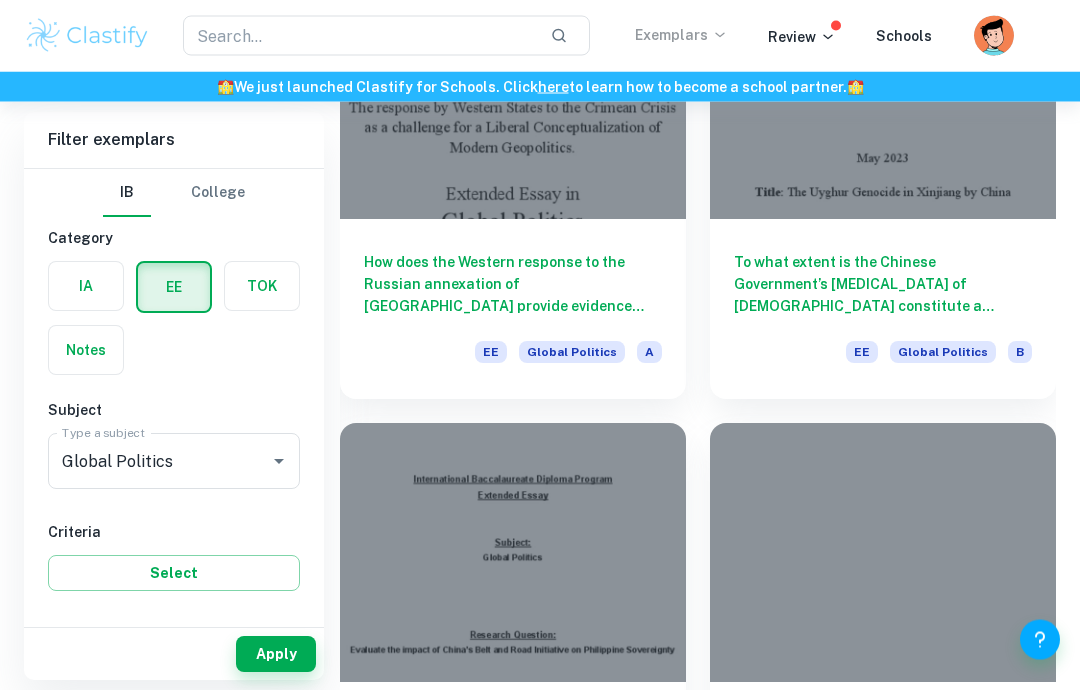 scroll, scrollTop: 4003, scrollLeft: 0, axis: vertical 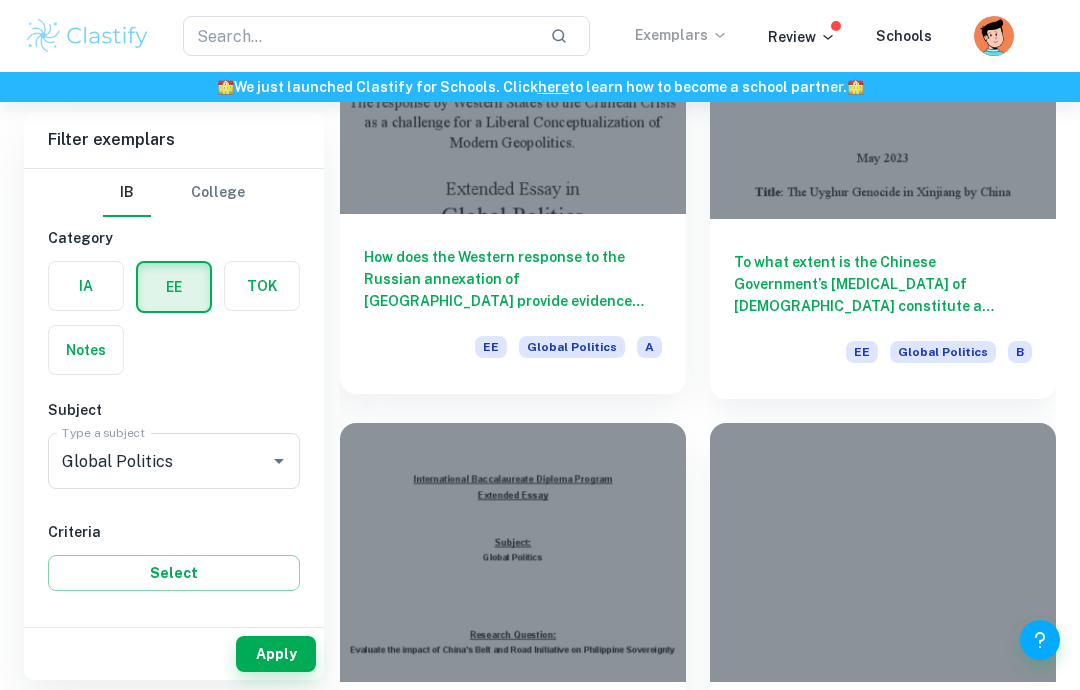 click on "How does the Western response to the Russian annexation of [GEOGRAPHIC_DATA] provide evidence against a modern liberal theory of international relations? EE Global Politics A" at bounding box center [513, 304] 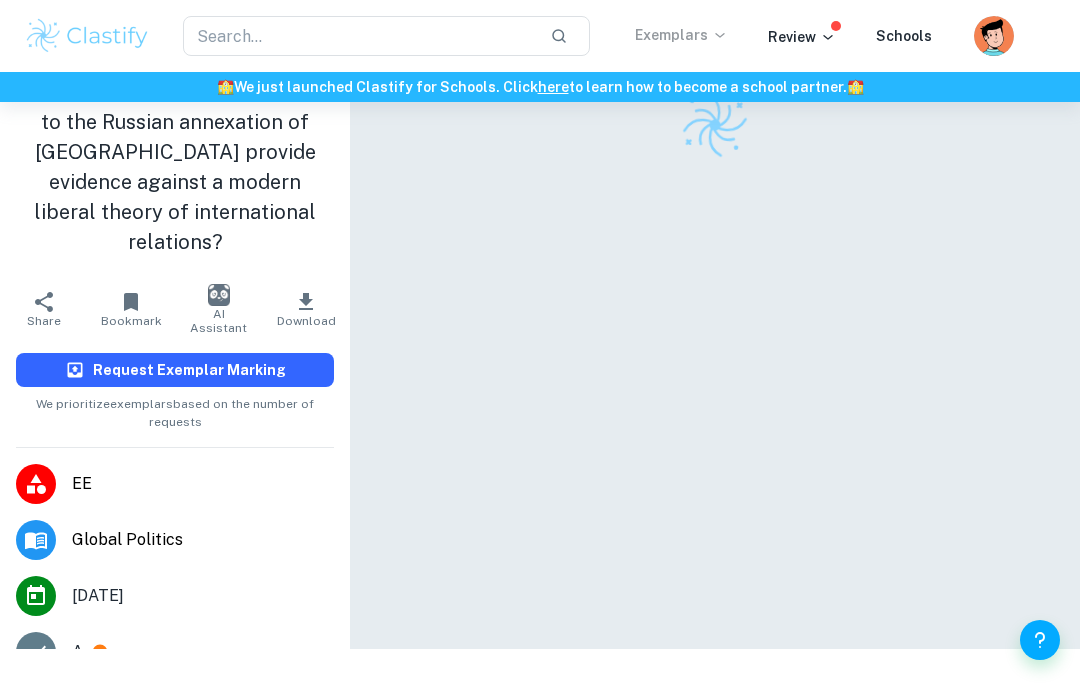 scroll, scrollTop: 0, scrollLeft: 0, axis: both 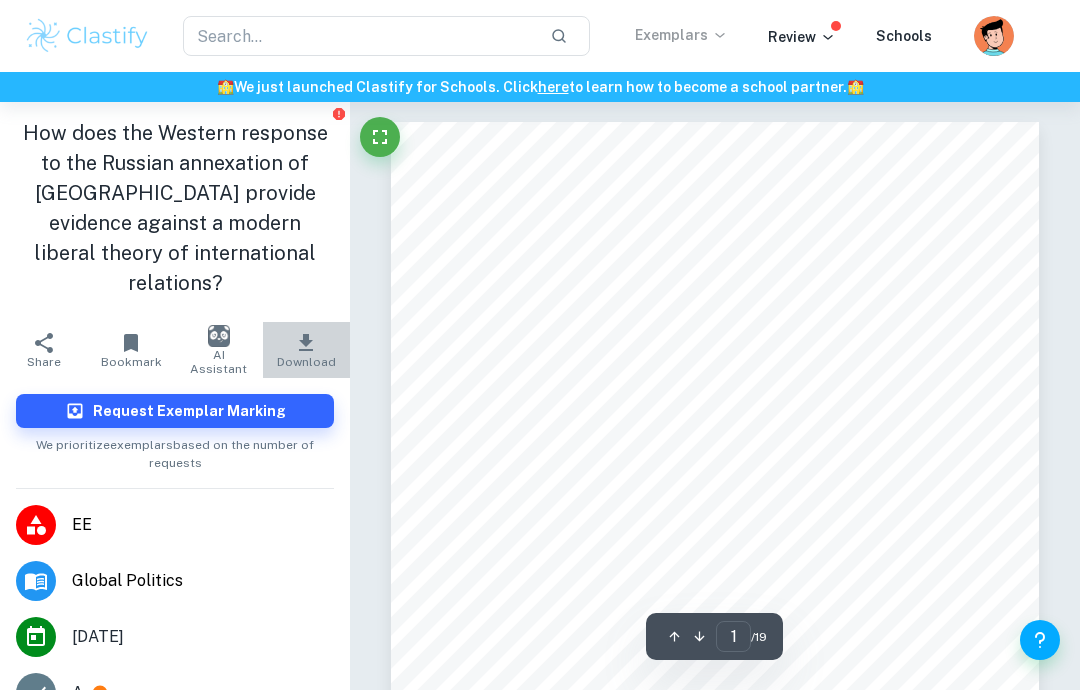 click 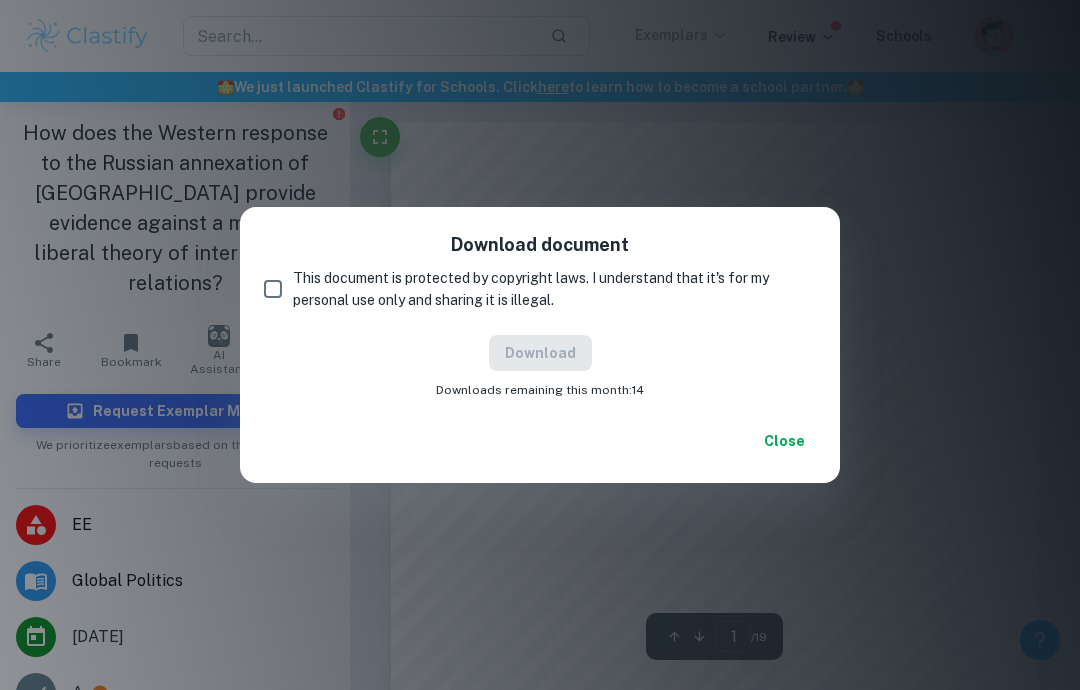 click on "This document is protected by copyright laws. I understand that it's for my personal use only and sharing it is illegal." at bounding box center (273, 289) 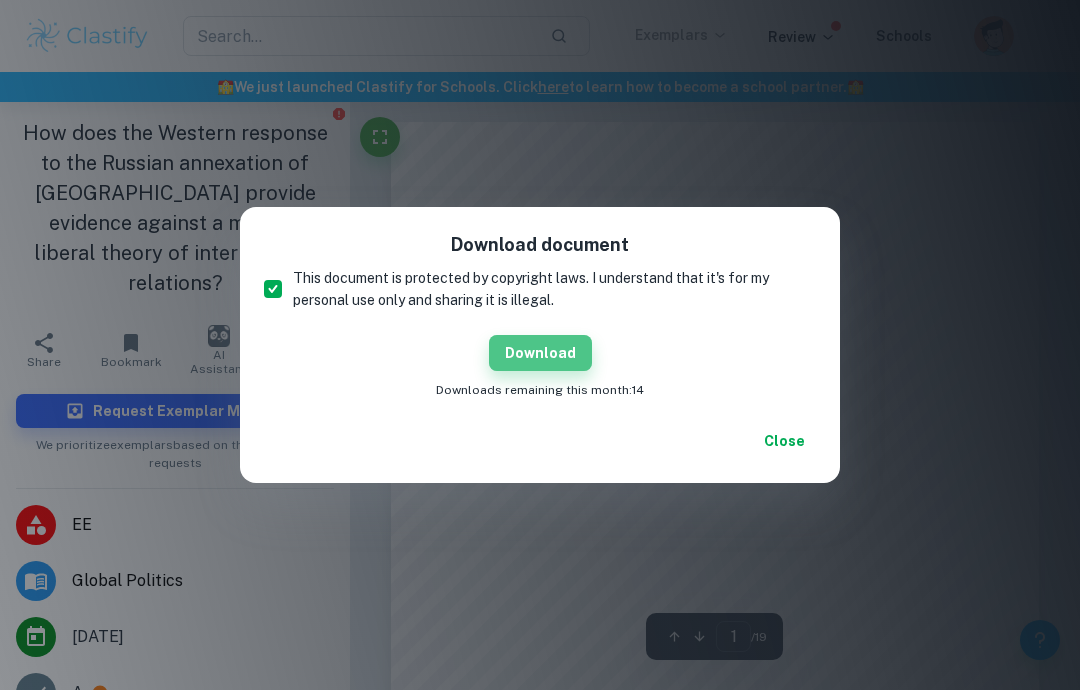 click on "Download" at bounding box center [540, 353] 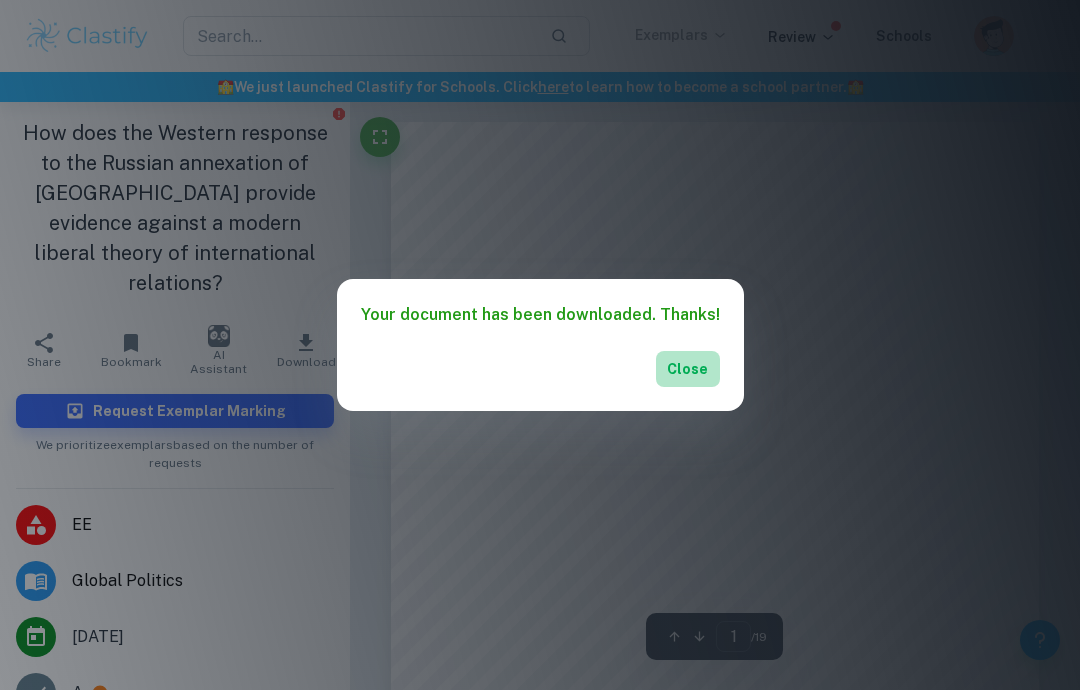 click on "Close" at bounding box center [688, 369] 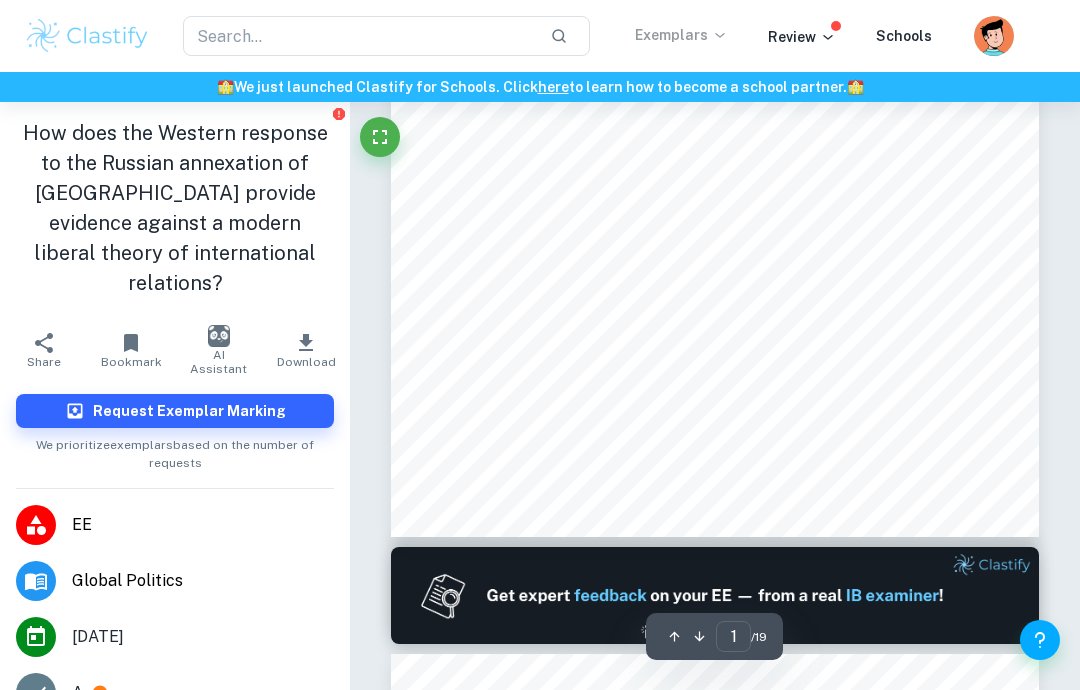 scroll, scrollTop: 499, scrollLeft: 0, axis: vertical 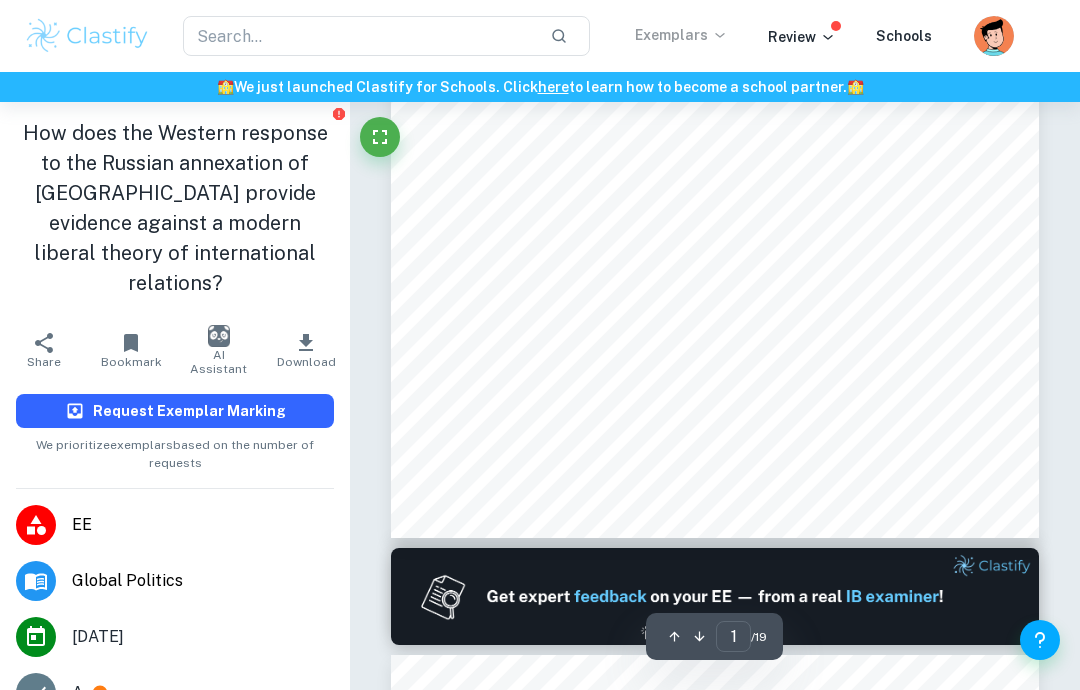 click on "Request Exemplar Marking" at bounding box center [175, 411] 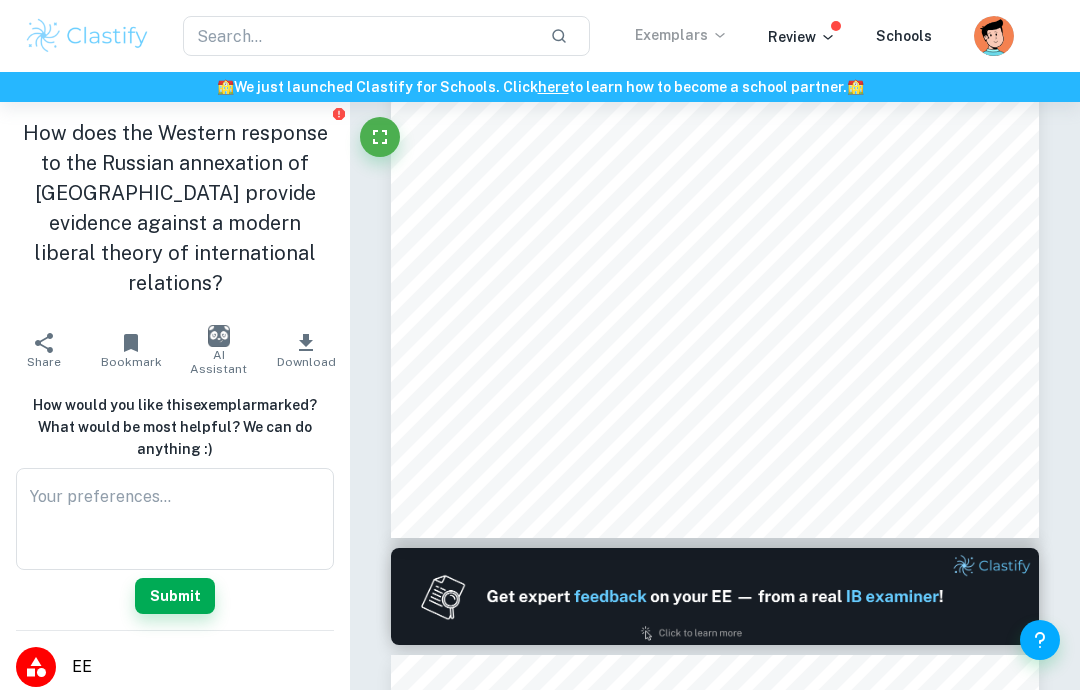 click 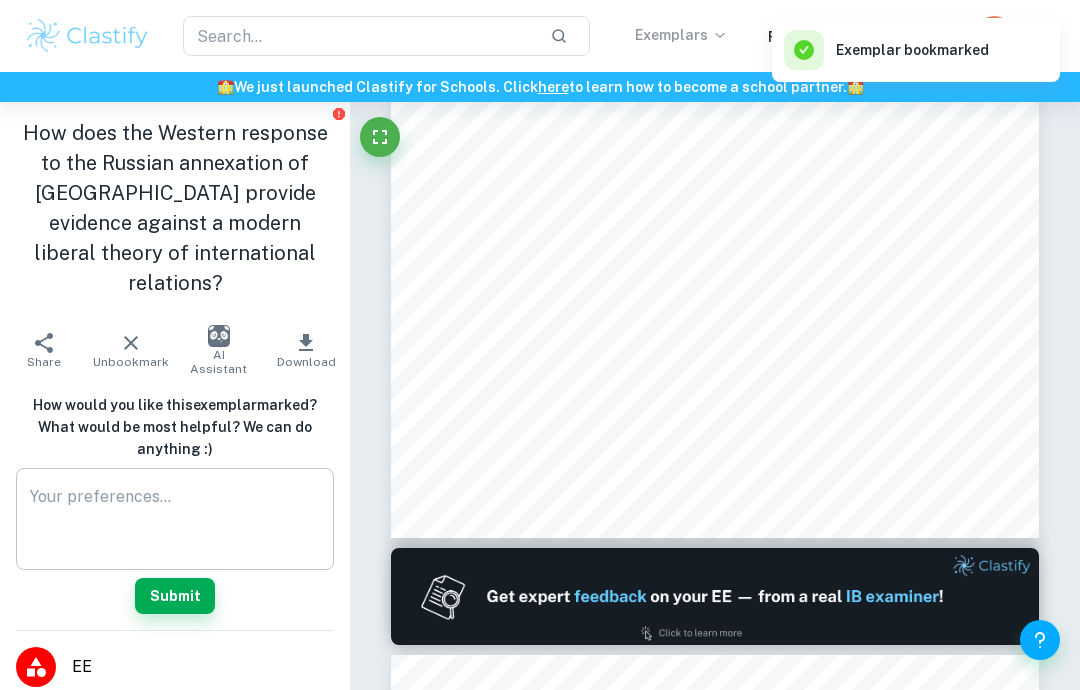 click on "x ​" at bounding box center [175, 519] 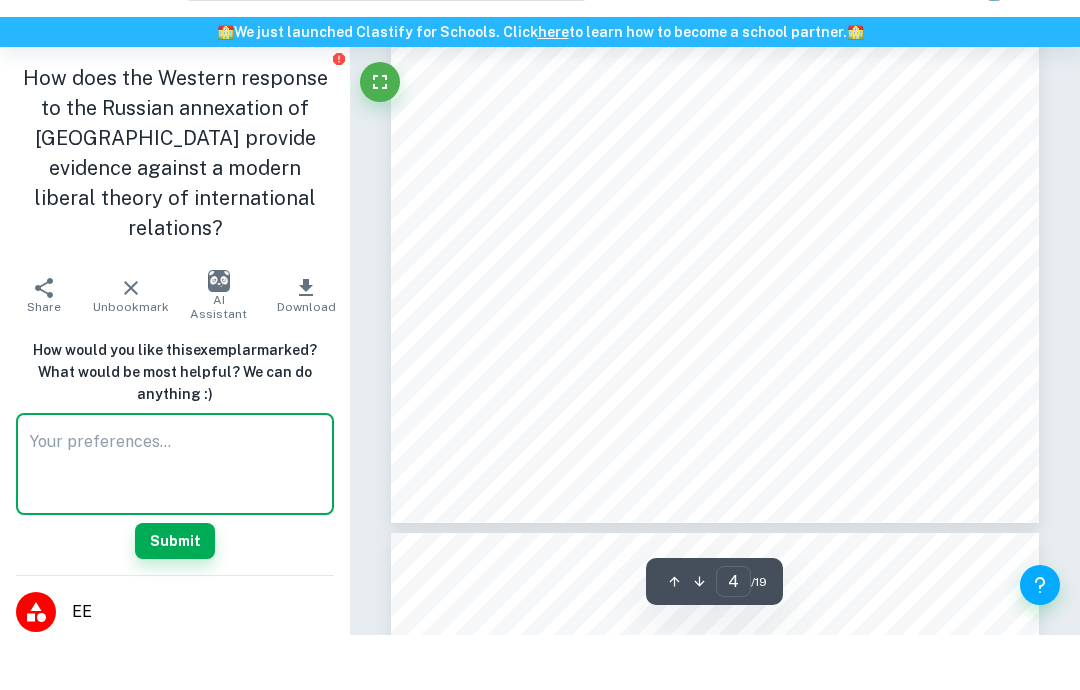 scroll, scrollTop: 3342, scrollLeft: 0, axis: vertical 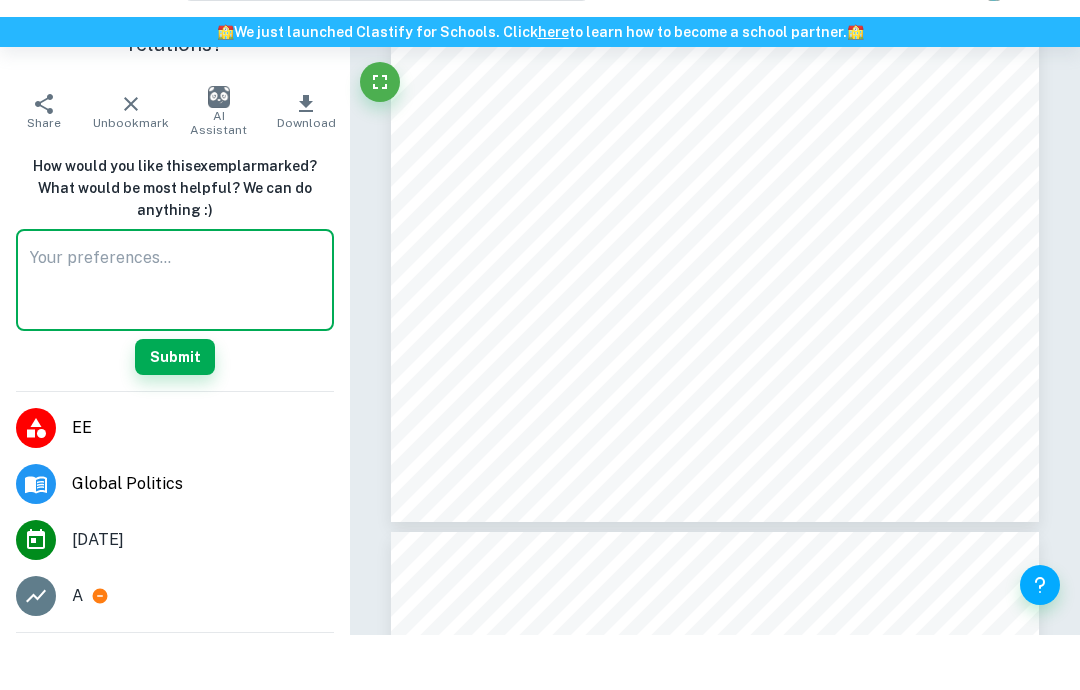 click on "A" at bounding box center [203, 651] 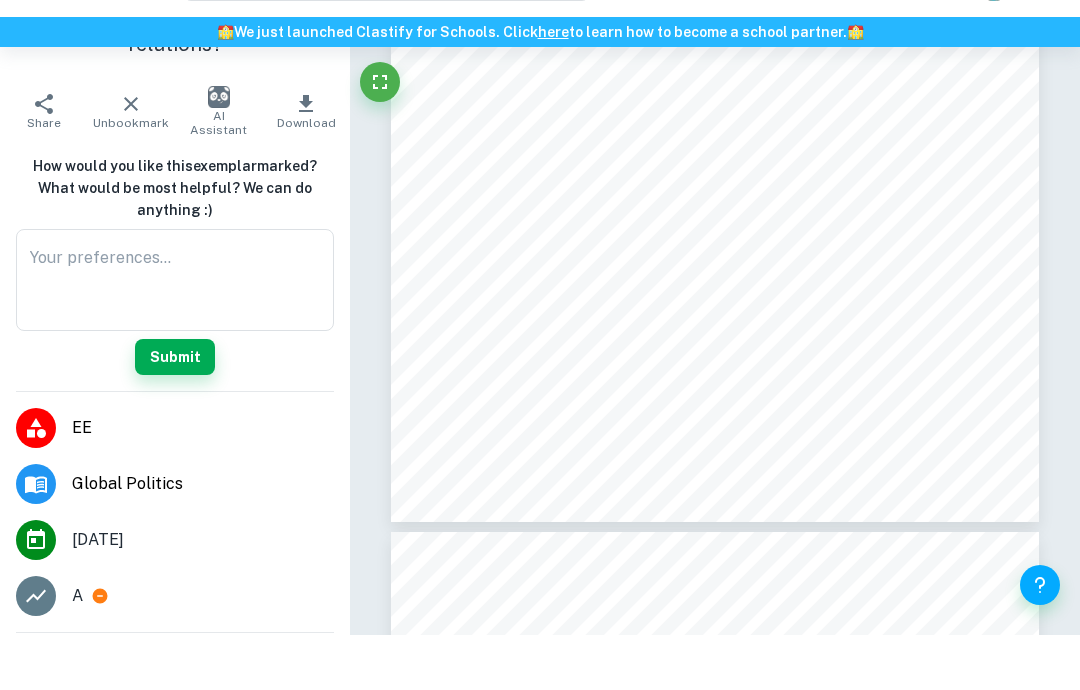 scroll, scrollTop: 3397, scrollLeft: 0, axis: vertical 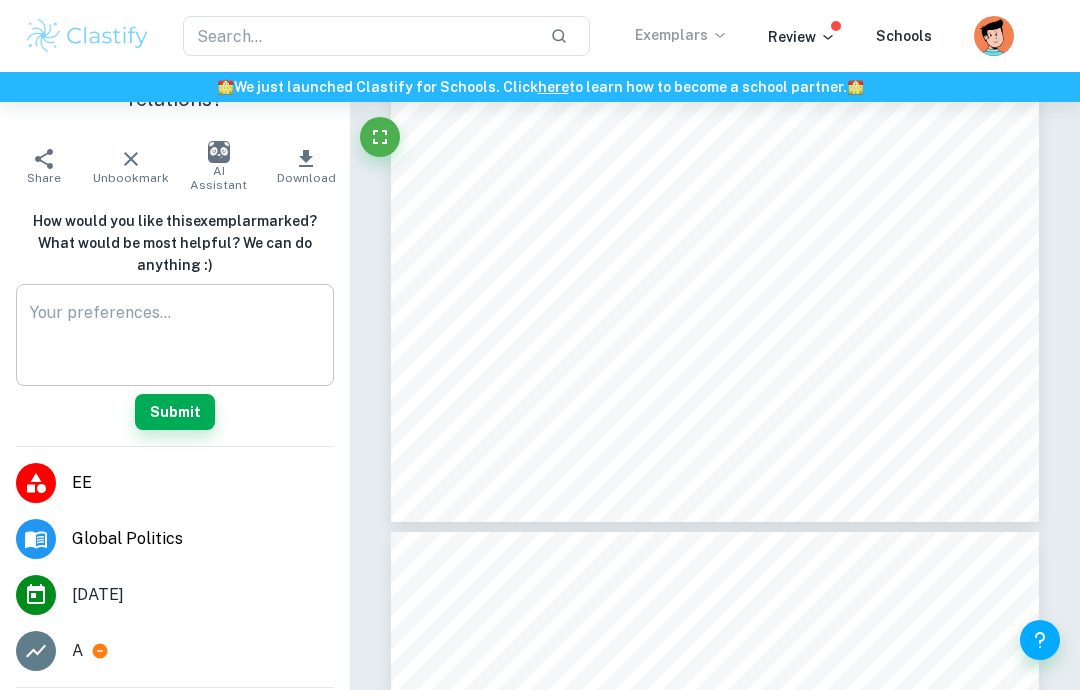 click at bounding box center [175, 335] 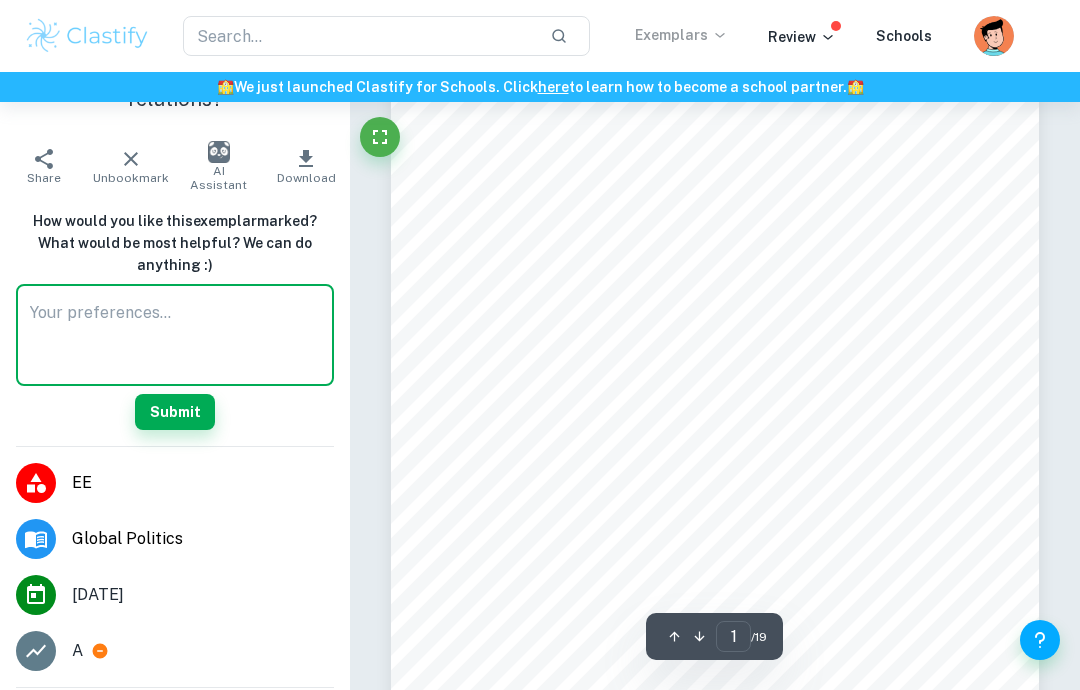 scroll, scrollTop: 0, scrollLeft: 0, axis: both 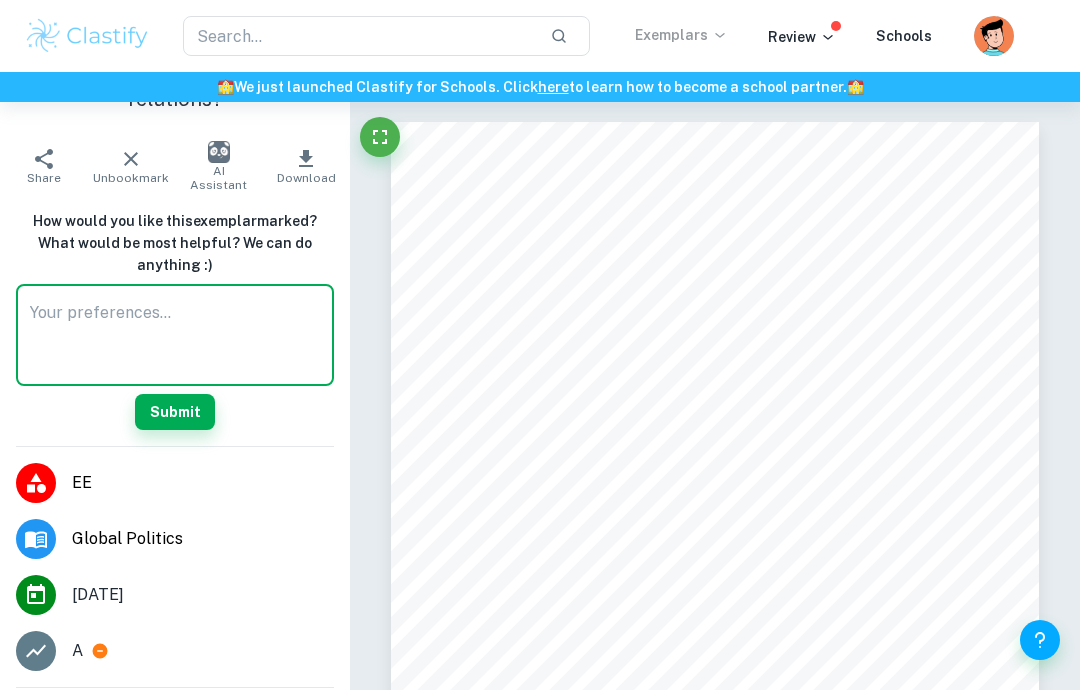 click at bounding box center (175, 335) 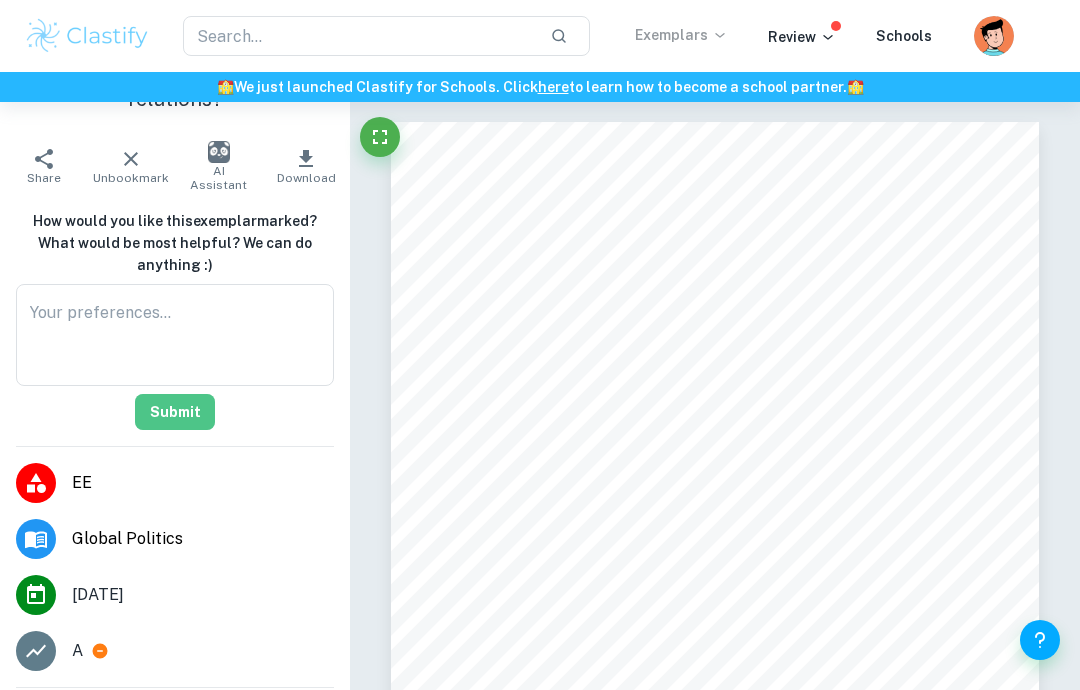 click on "Submit" at bounding box center [175, 412] 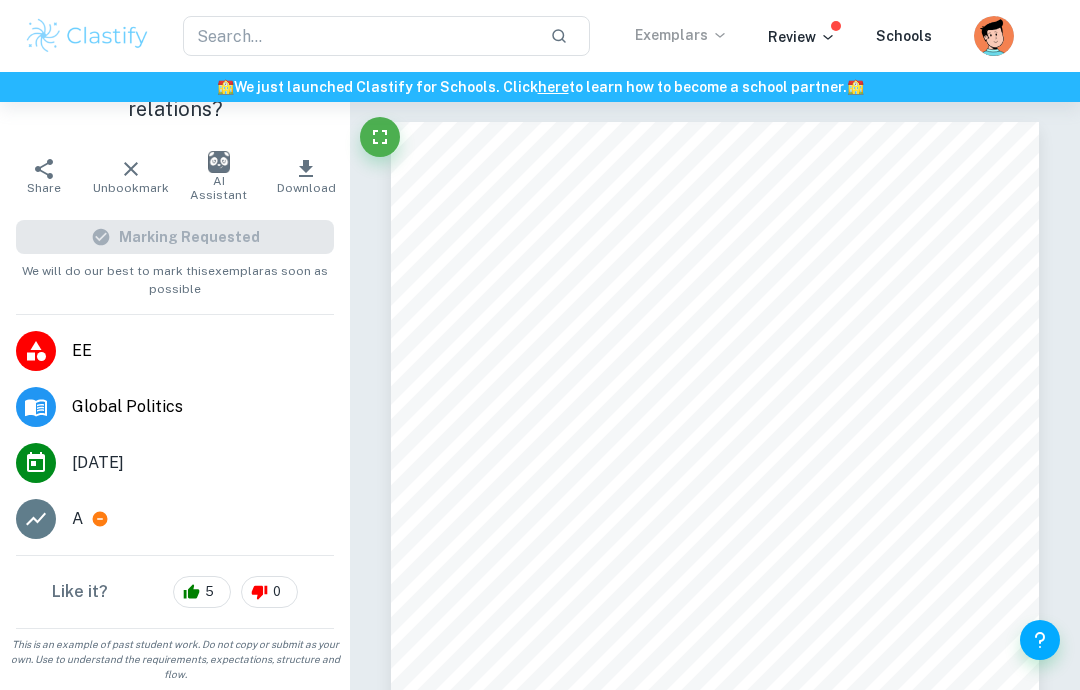 scroll, scrollTop: 64, scrollLeft: 0, axis: vertical 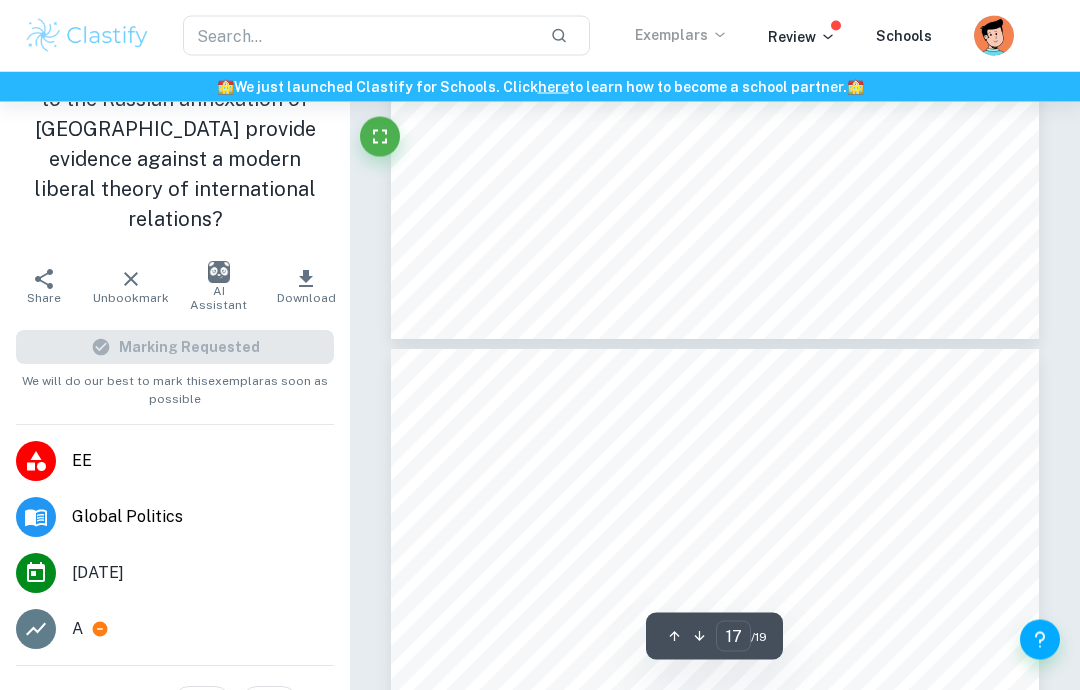 type on "16" 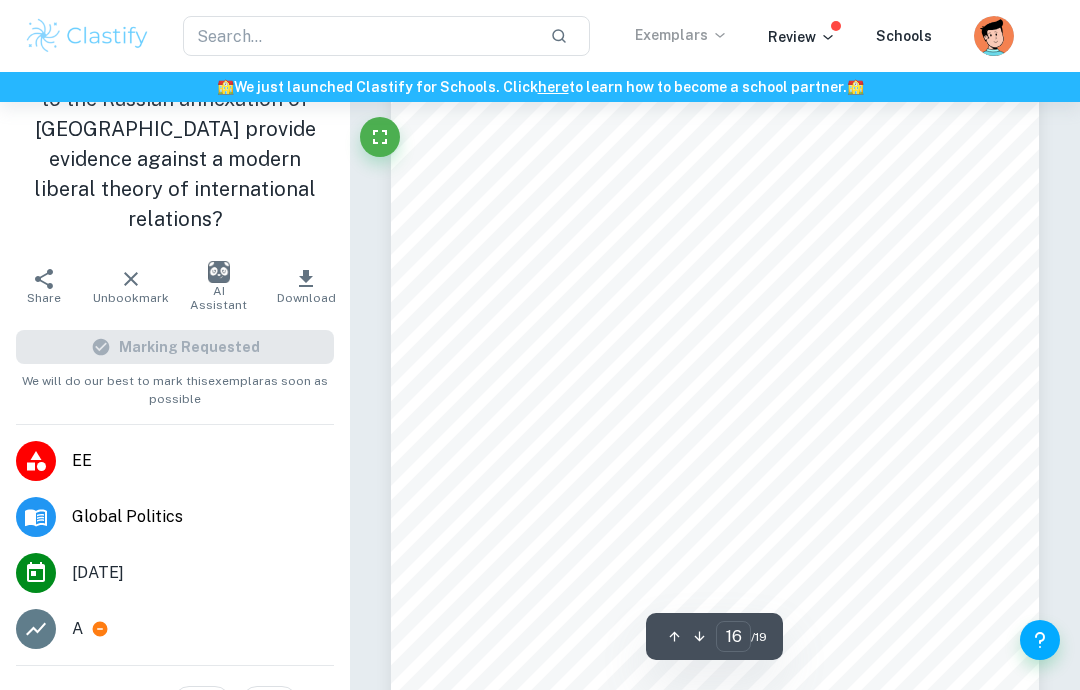 scroll, scrollTop: 13902, scrollLeft: 0, axis: vertical 